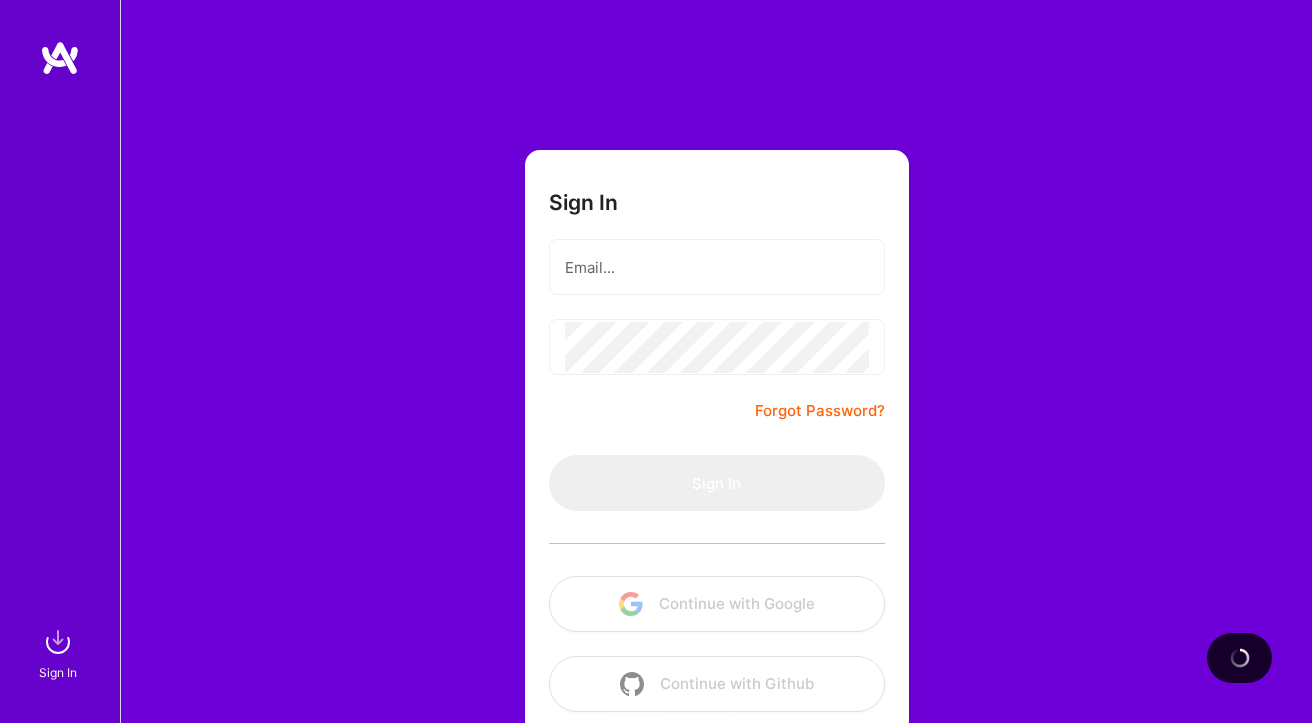 scroll, scrollTop: 0, scrollLeft: 0, axis: both 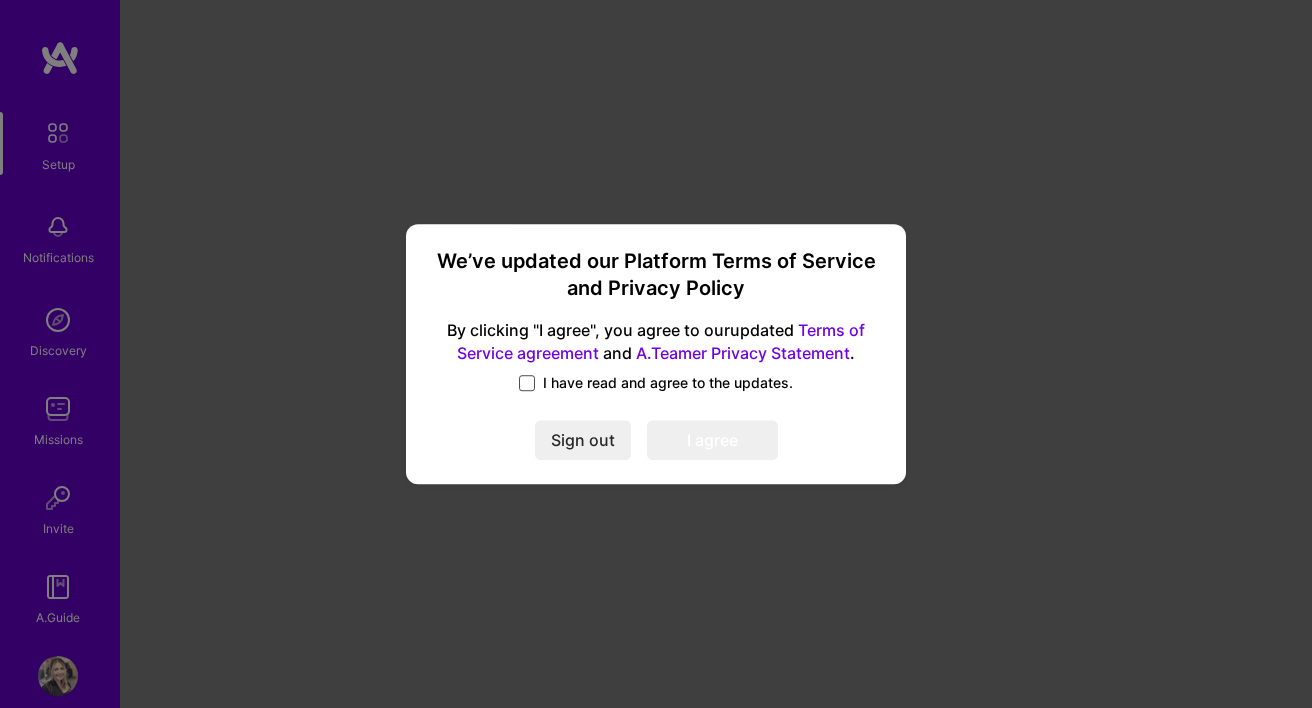 click at bounding box center [527, 383] 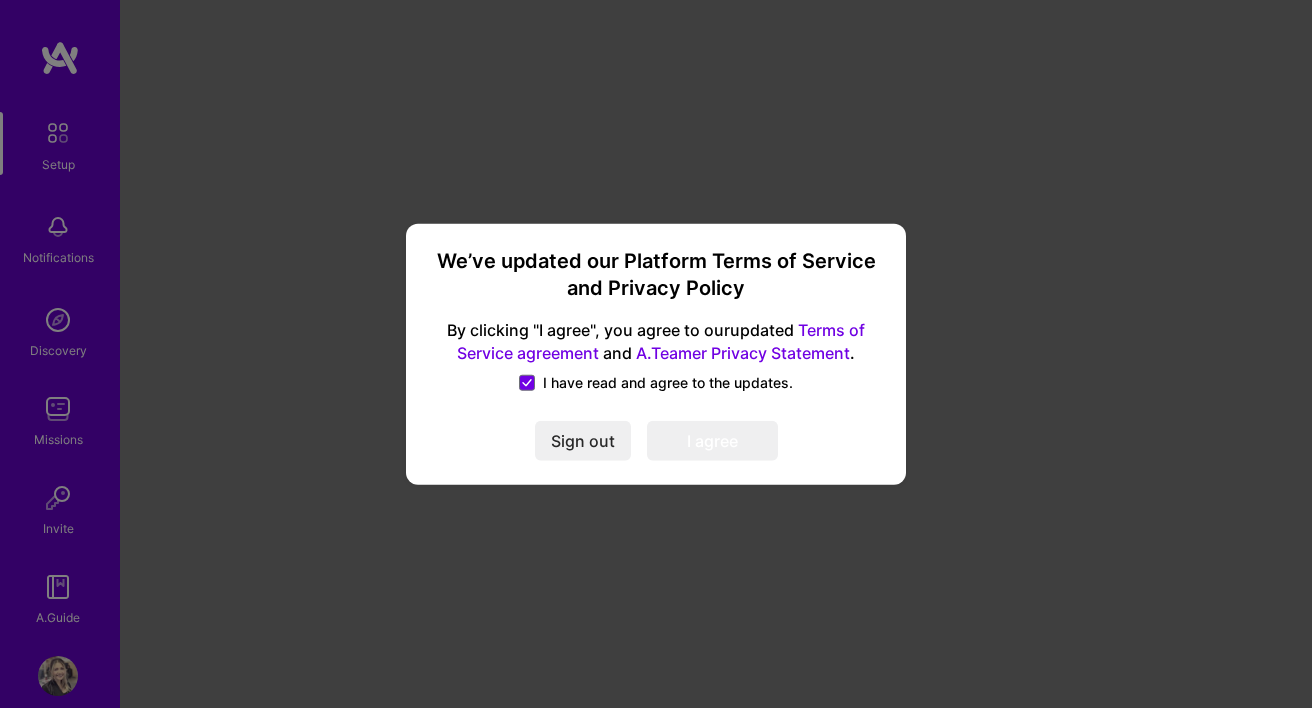click on "I agree" at bounding box center (712, 440) 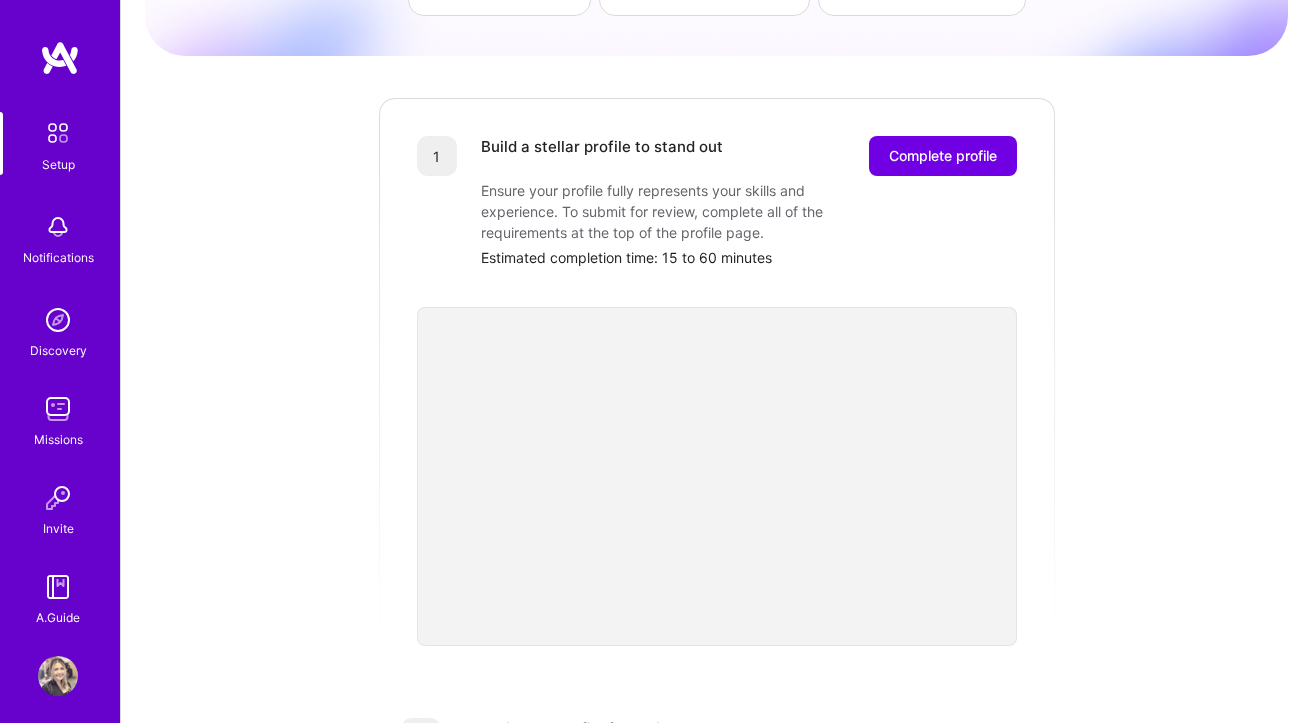scroll, scrollTop: 38, scrollLeft: 0, axis: vertical 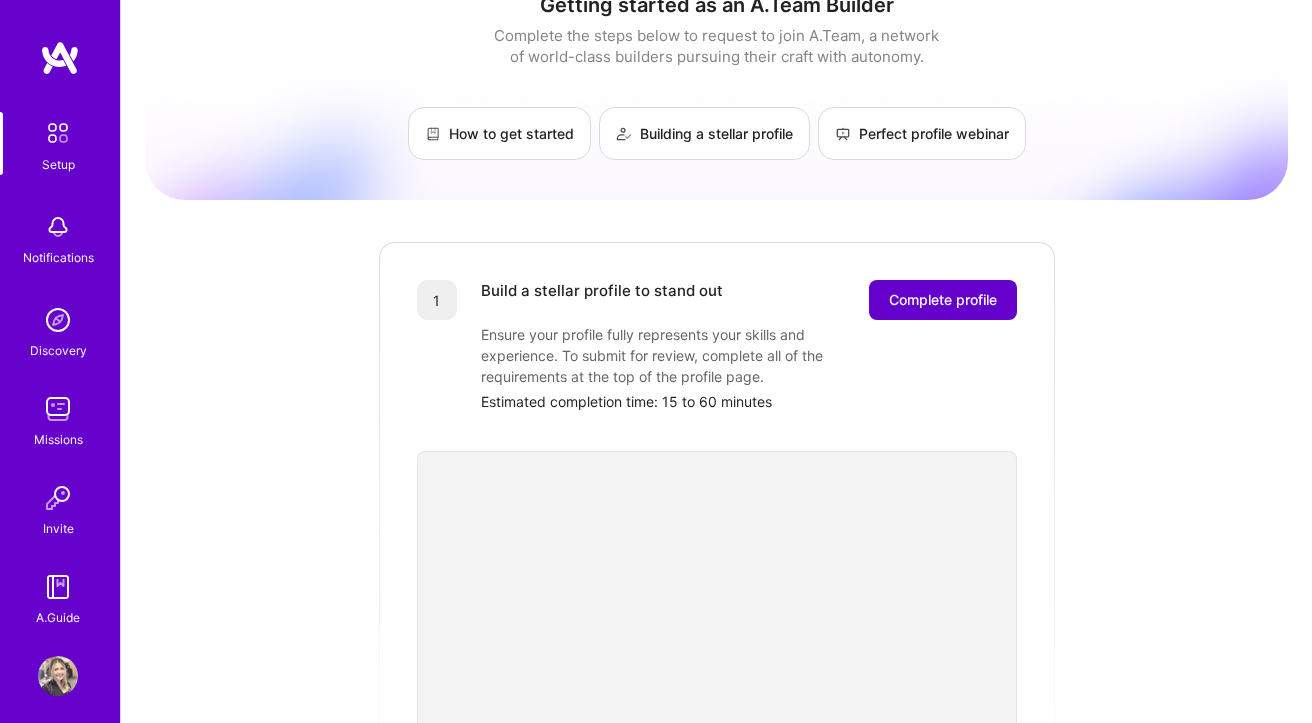 click on "Complete profile" at bounding box center (943, 300) 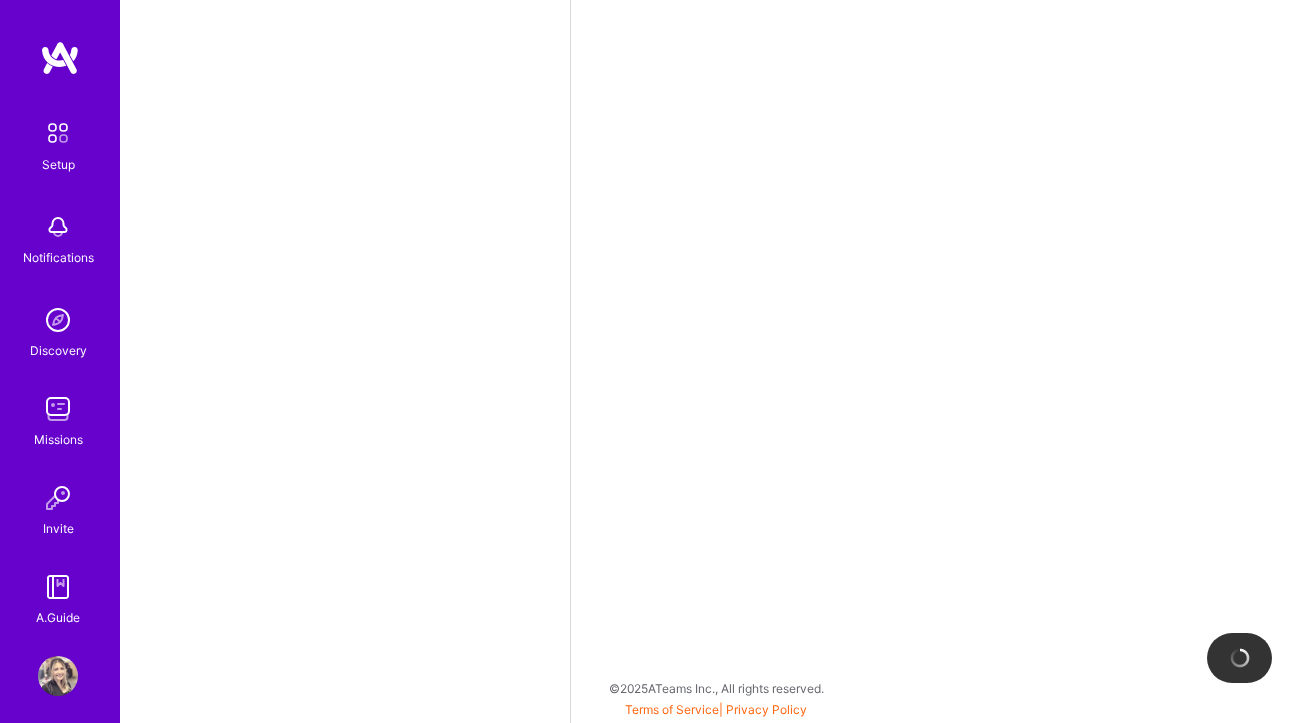 scroll, scrollTop: 0, scrollLeft: 0, axis: both 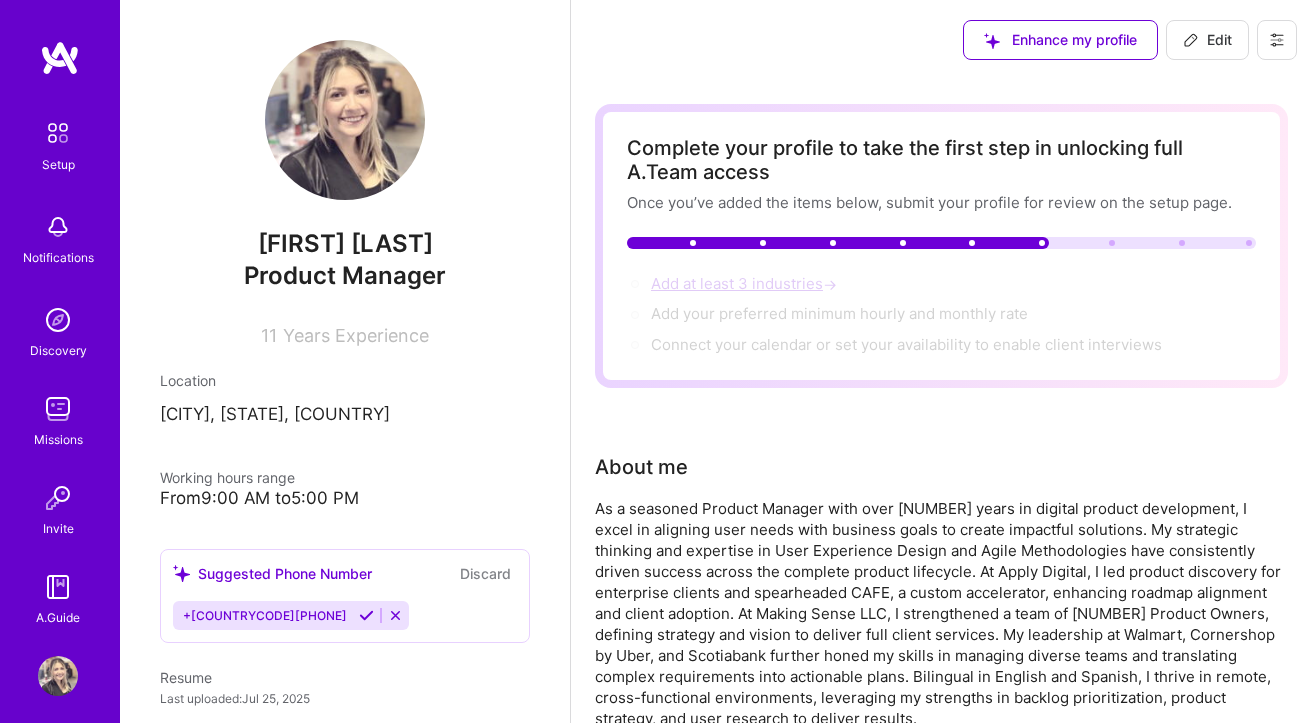 click on "Add at least 3 industries  →" at bounding box center (746, 283) 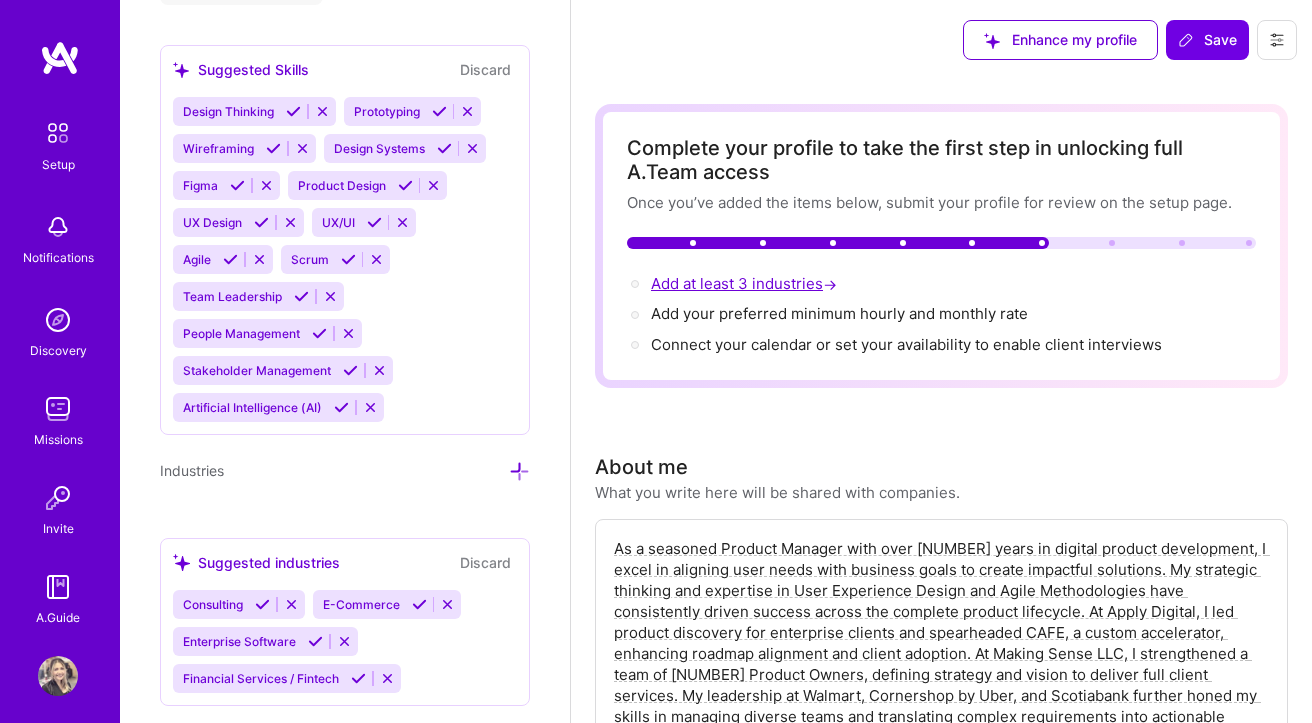 scroll, scrollTop: 2021, scrollLeft: 0, axis: vertical 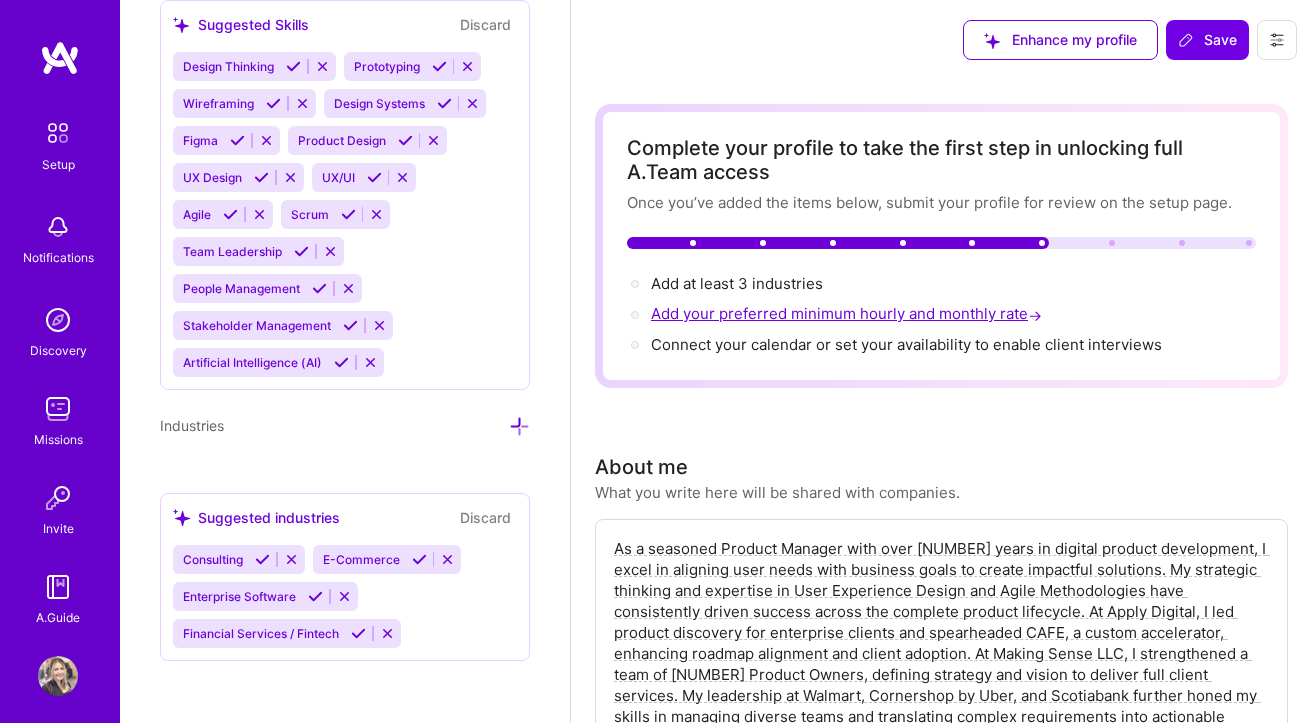 click on "Add your preferred minimum hourly and monthly rate  →" at bounding box center (848, 313) 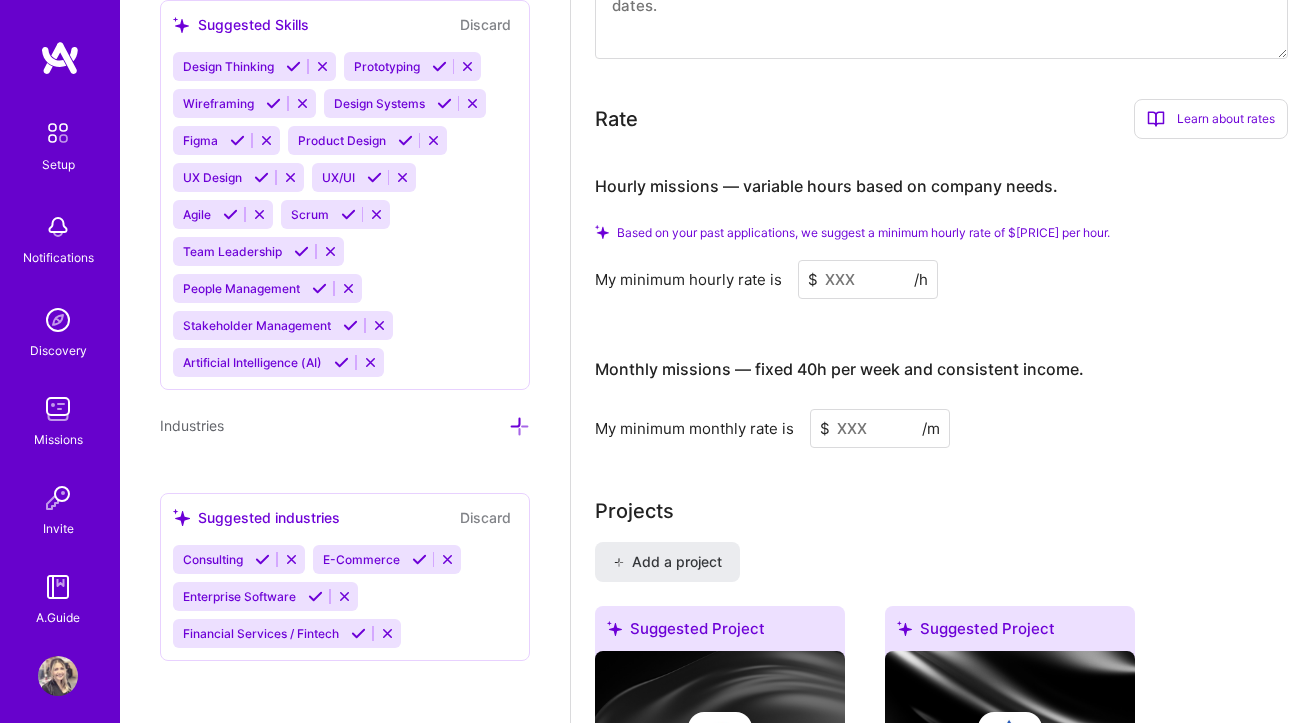 scroll, scrollTop: 1337, scrollLeft: 0, axis: vertical 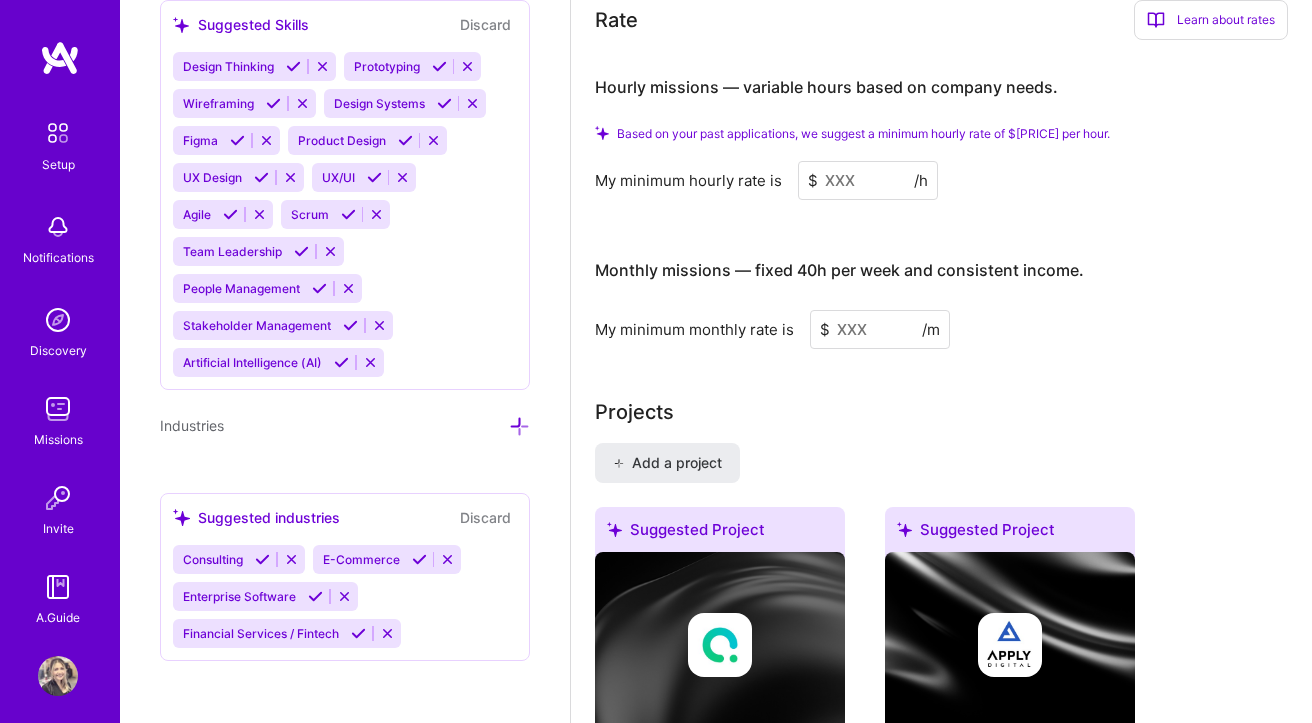 click at bounding box center (868, 180) 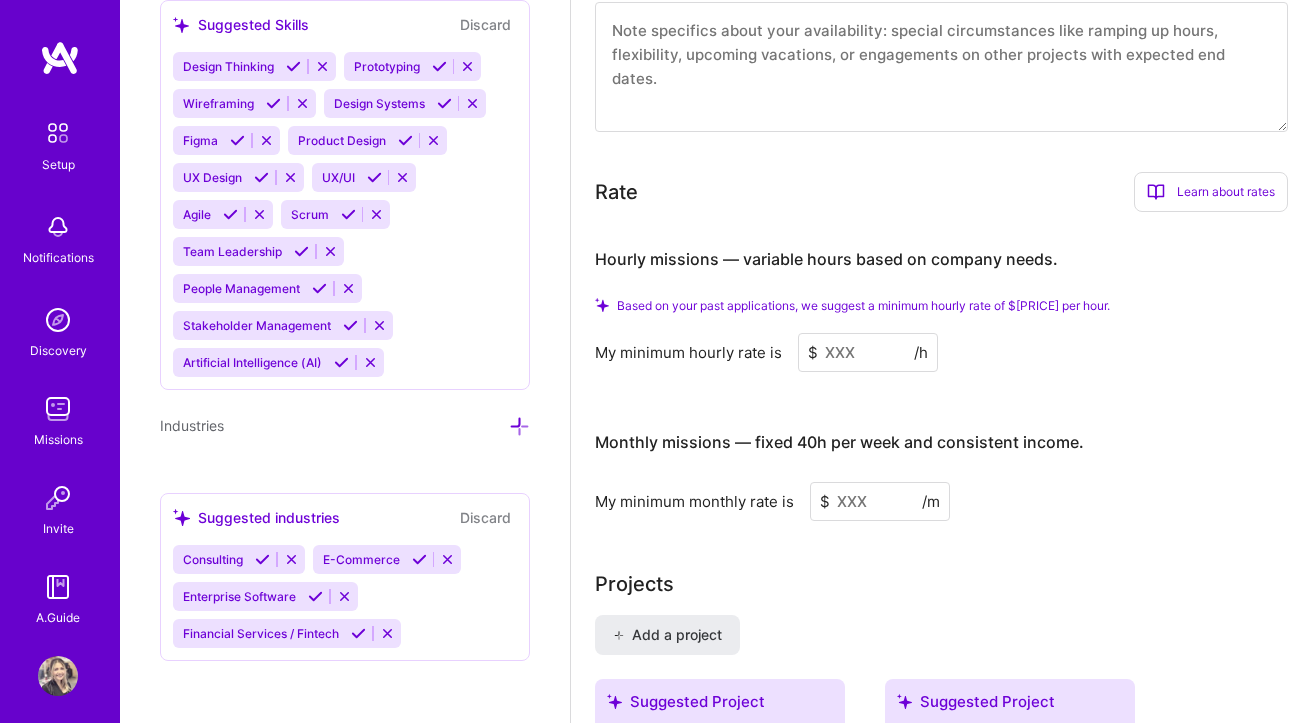 scroll, scrollTop: 1164, scrollLeft: 0, axis: vertical 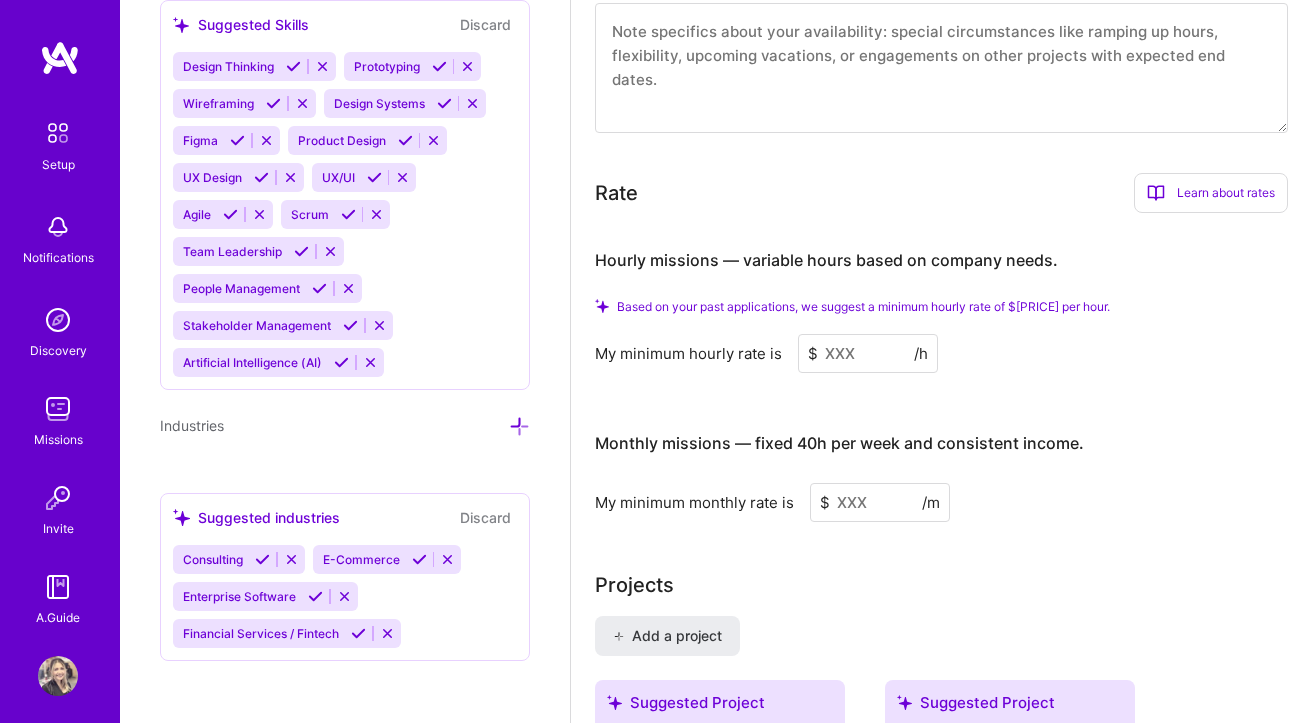 click on "Hourly missions — variable hours based on company needs." at bounding box center (826, 260) 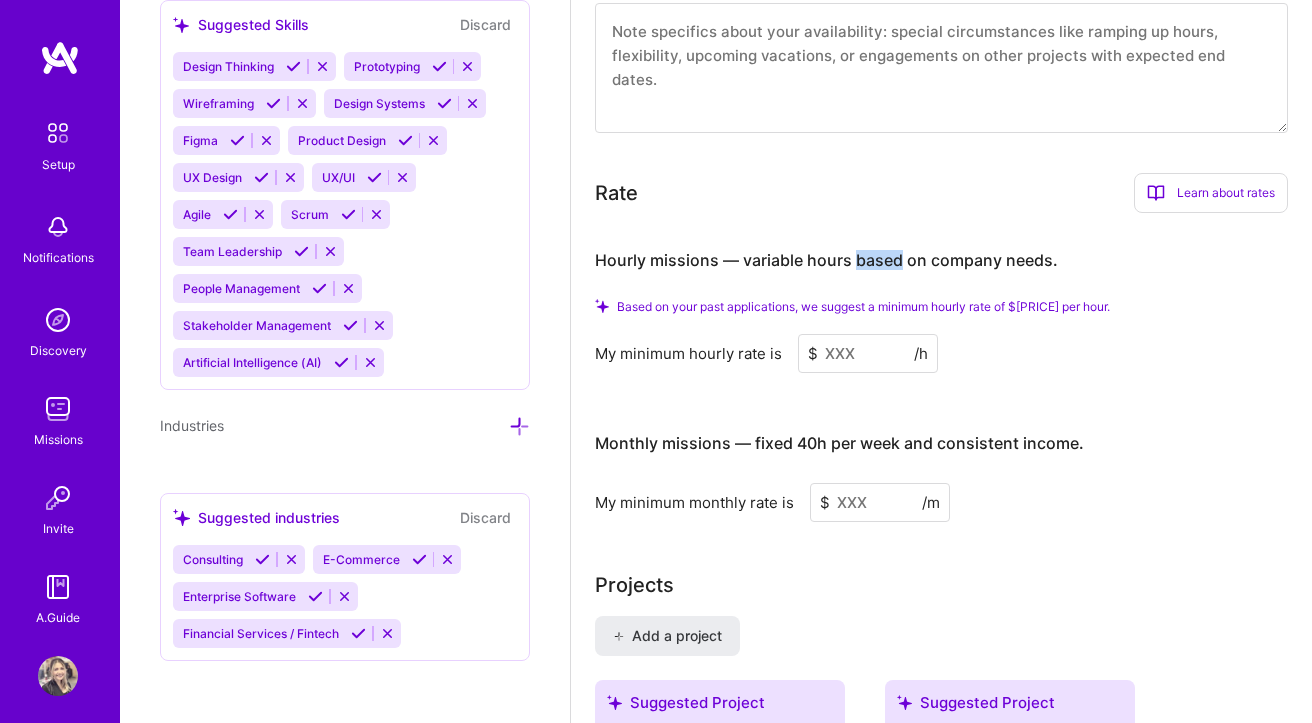 click on "Hourly missions — variable hours based on company needs." at bounding box center (826, 260) 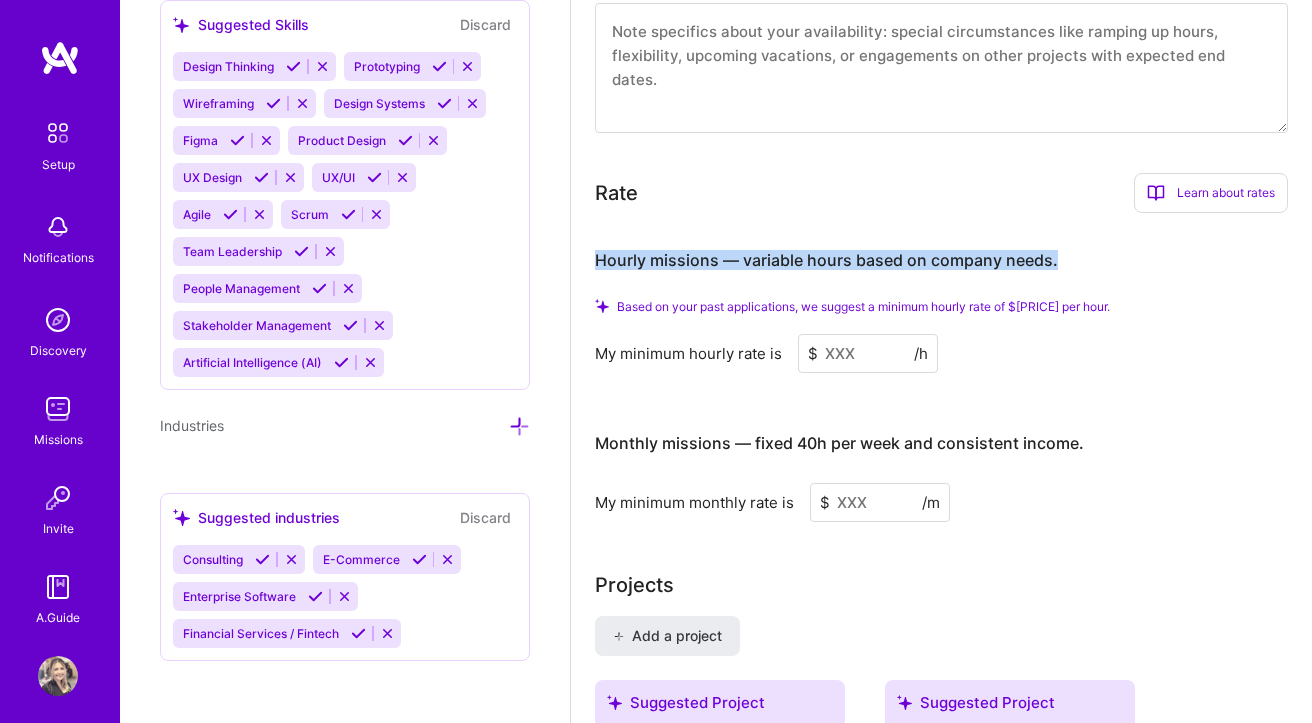 click on "Hourly missions — variable hours based on company needs." at bounding box center (826, 260) 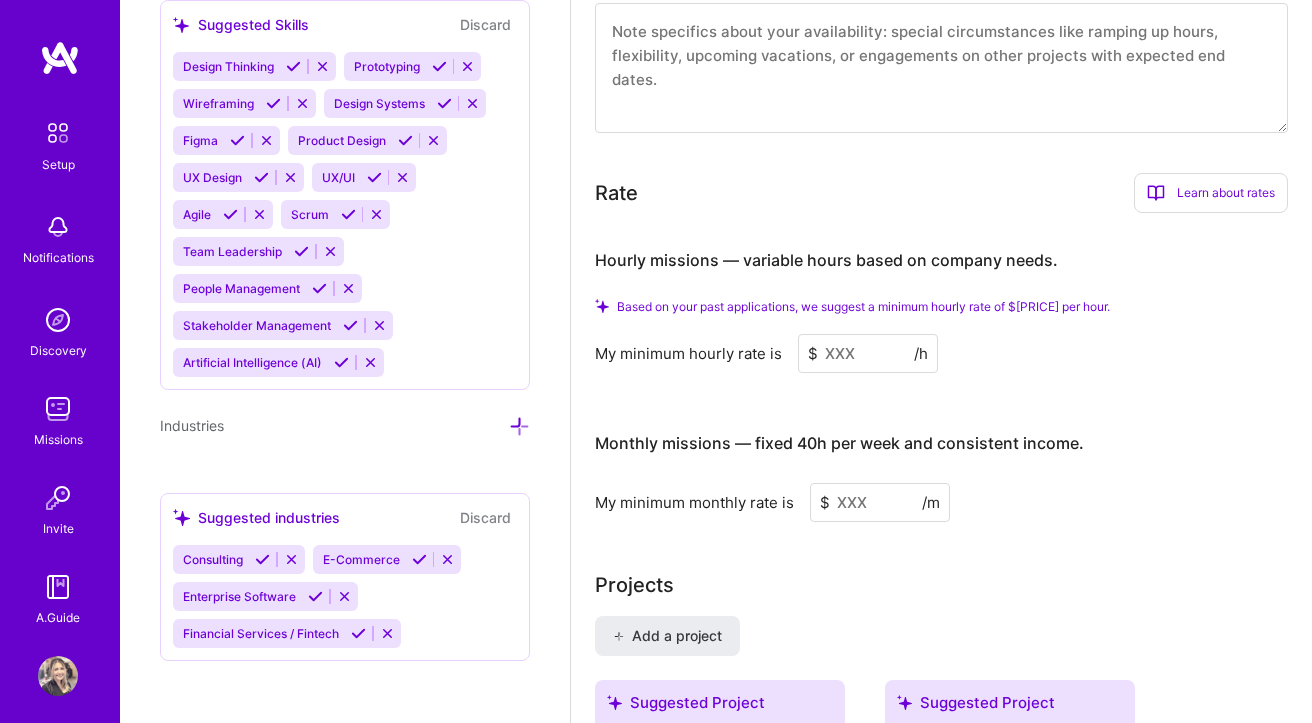 click at bounding box center (868, 353) 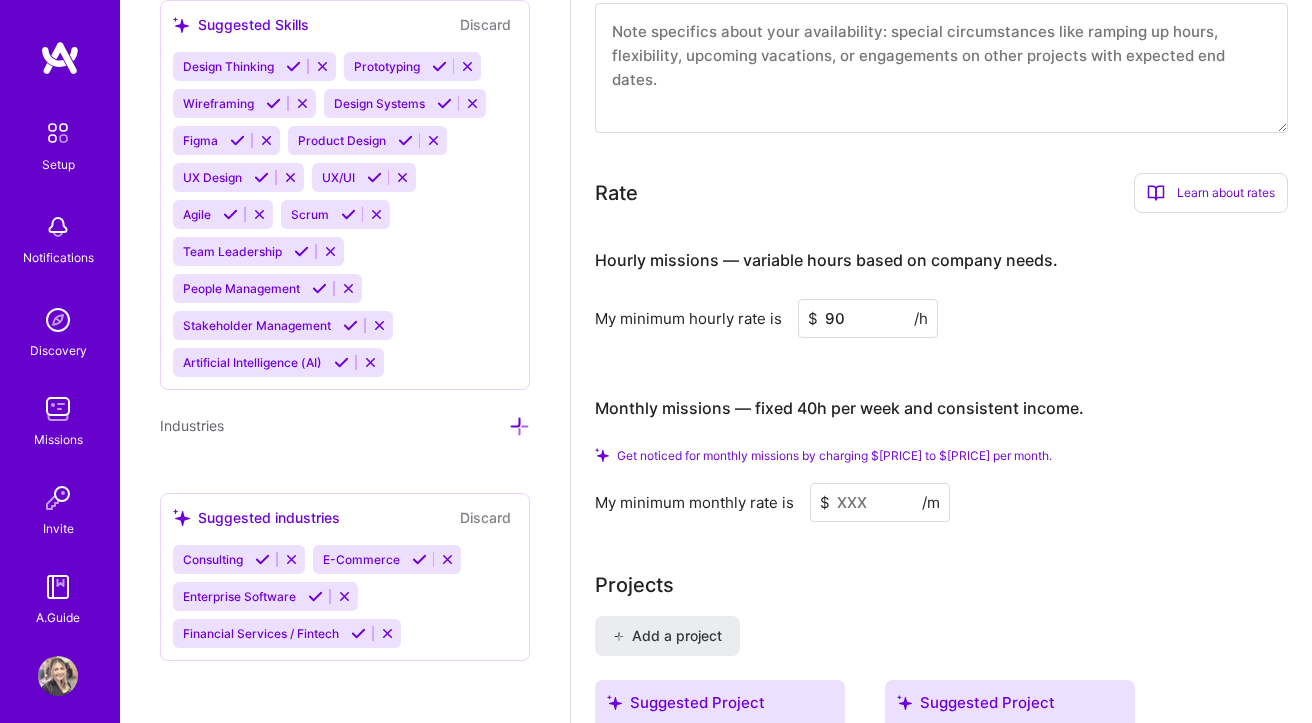 type on "90" 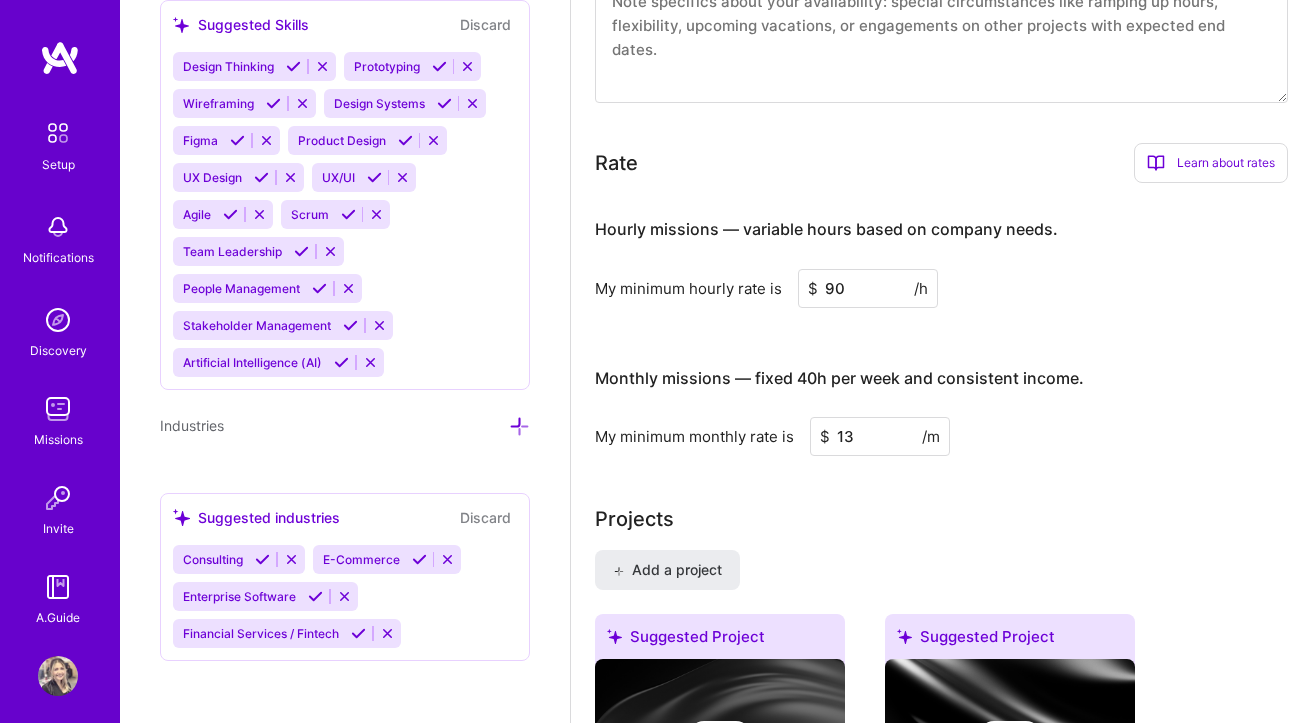 type on "1" 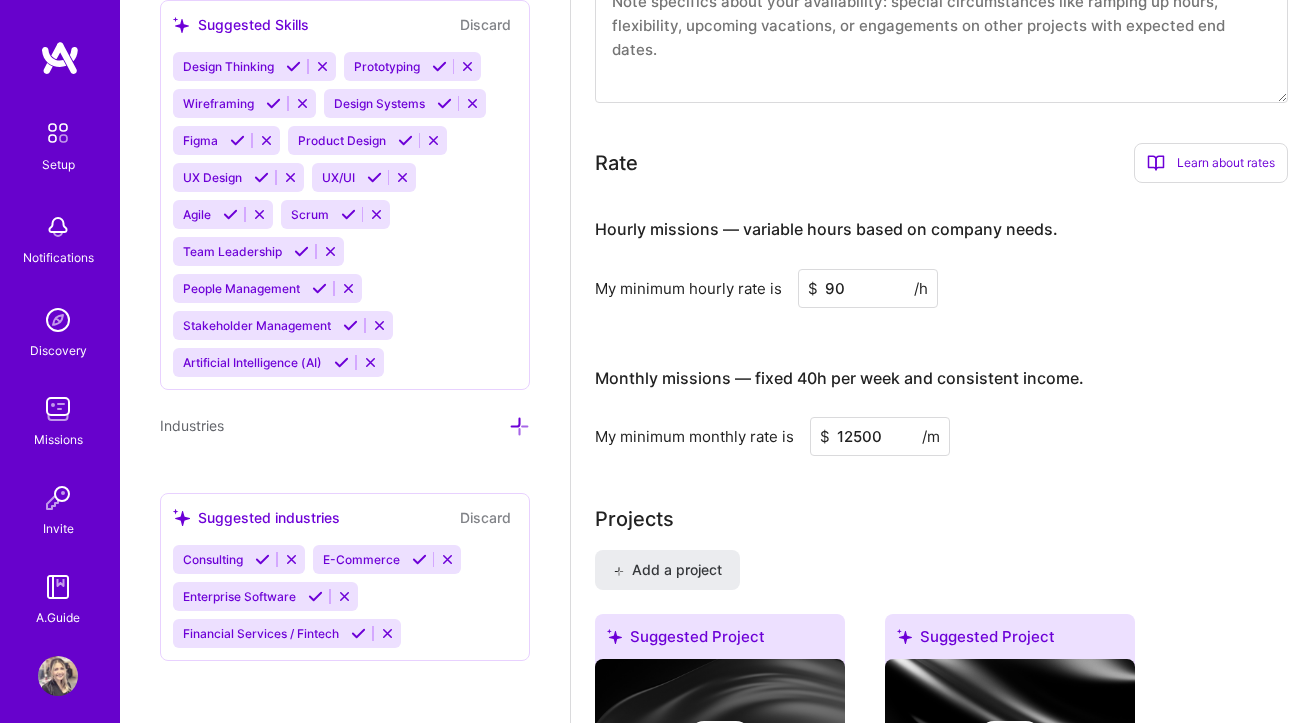 type on "12500" 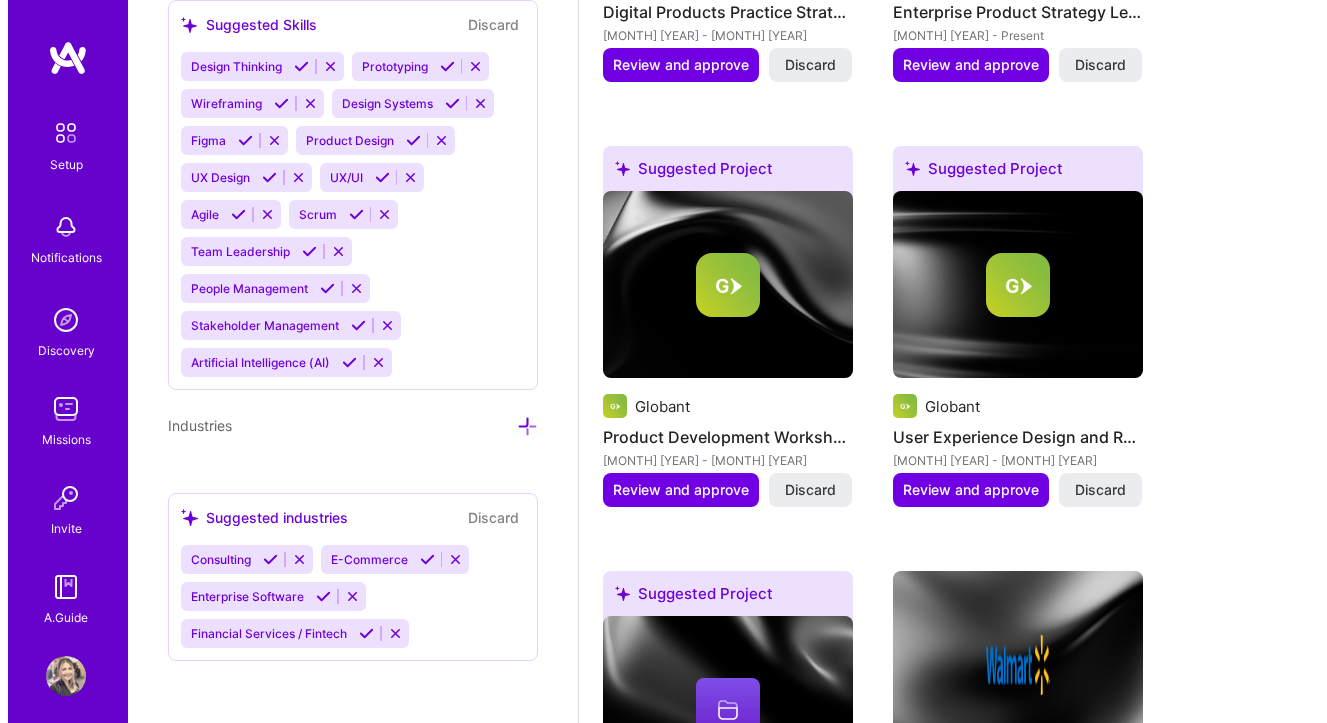 scroll, scrollTop: 2052, scrollLeft: 0, axis: vertical 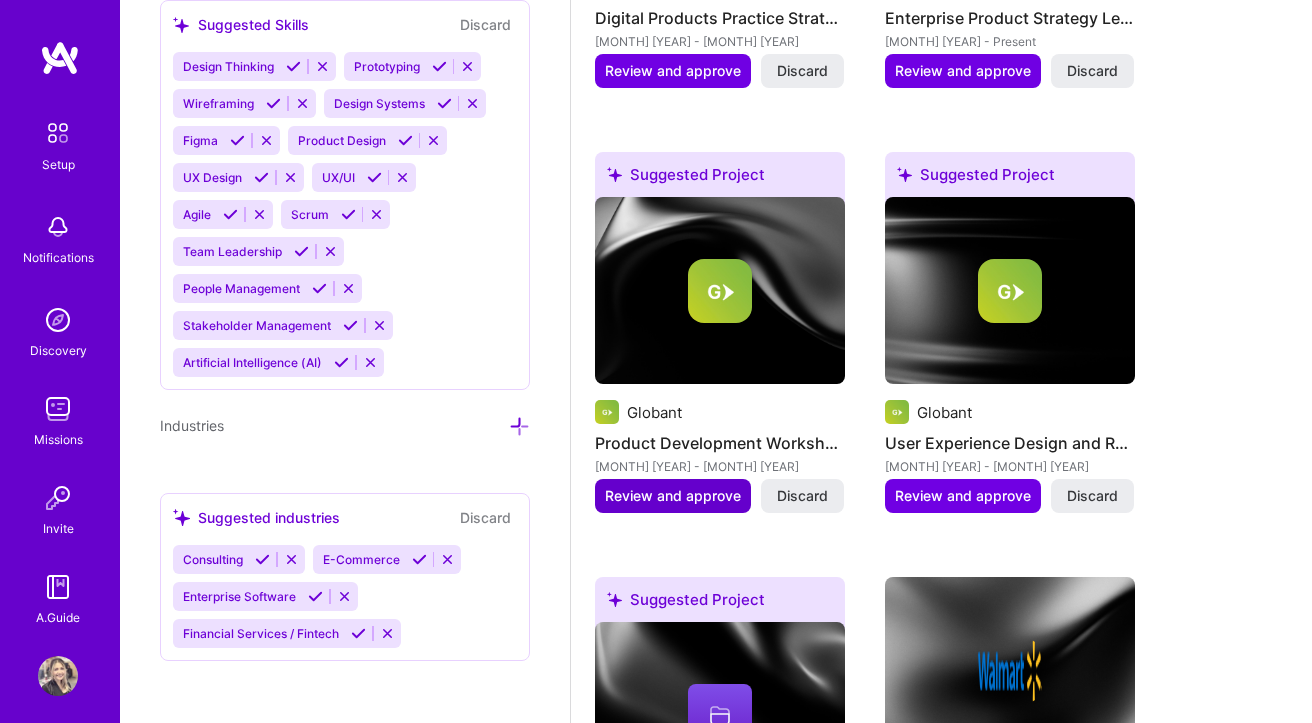 click on "Review and approve" at bounding box center [673, 496] 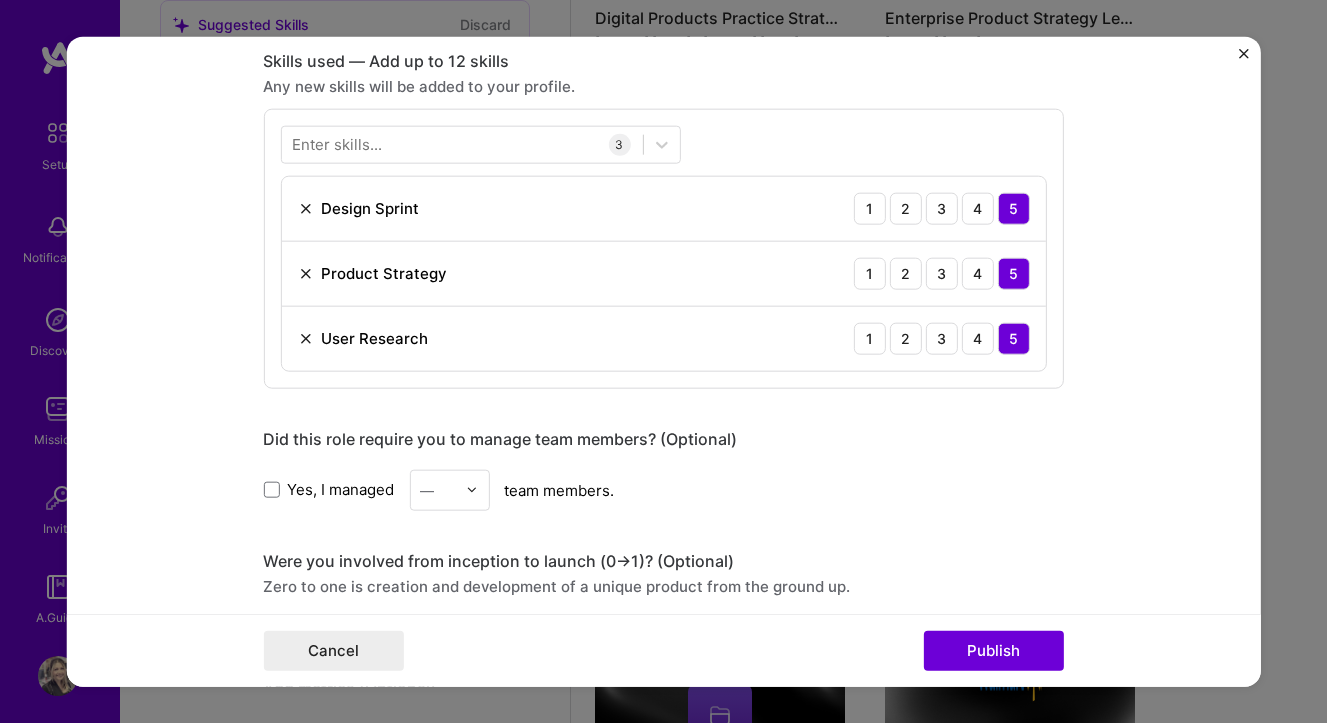 scroll, scrollTop: 1133, scrollLeft: 0, axis: vertical 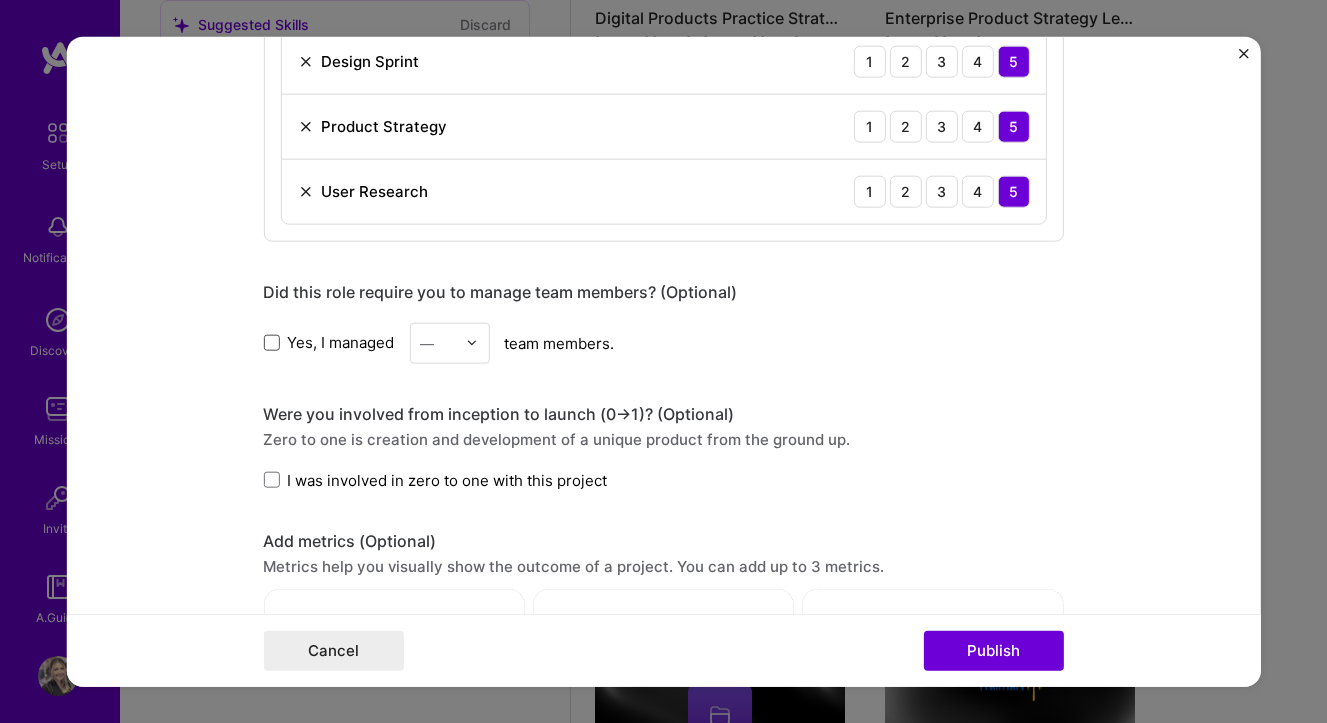 click at bounding box center [271, 343] 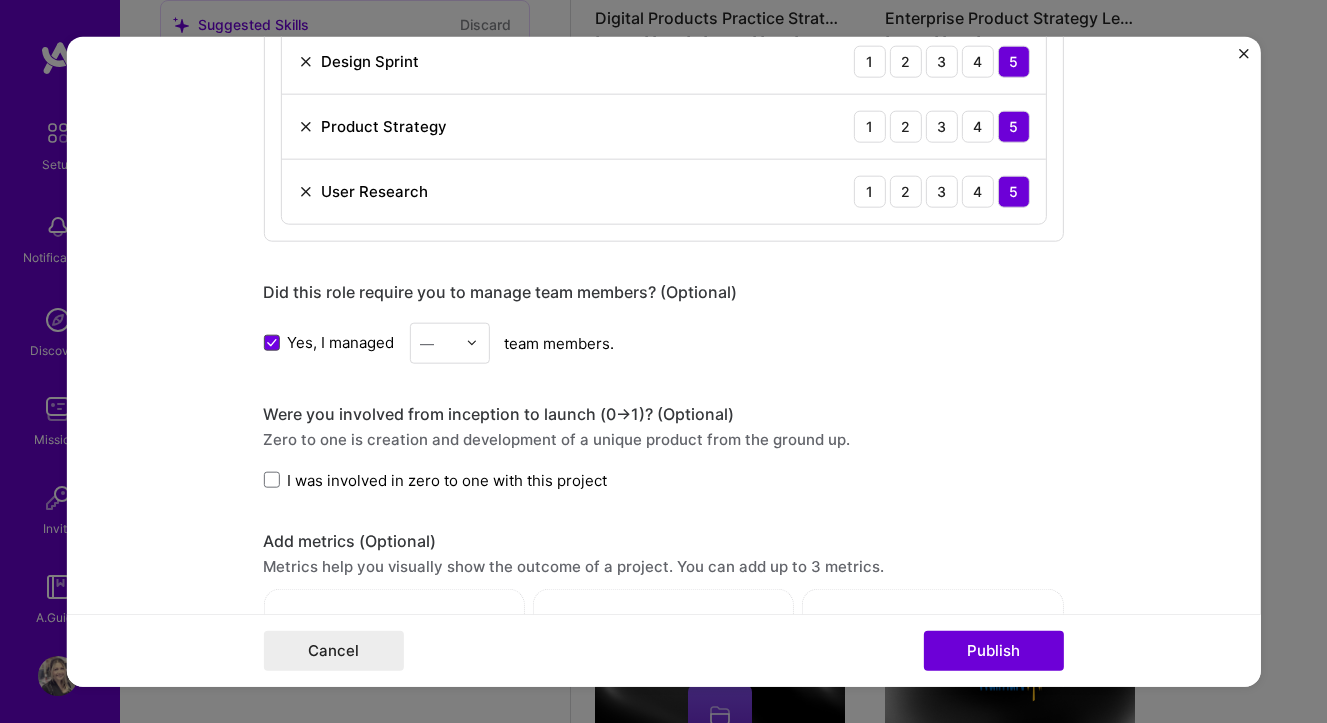 click at bounding box center (271, 343) 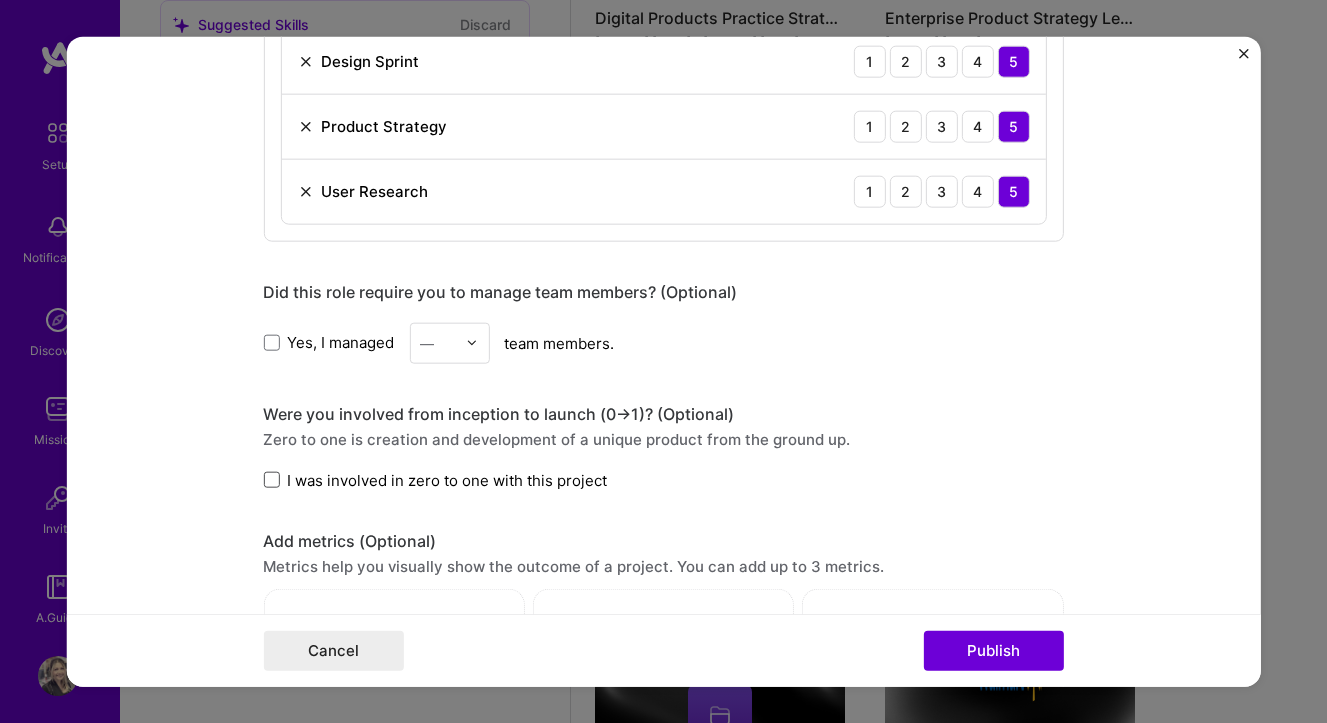 click at bounding box center (271, 480) 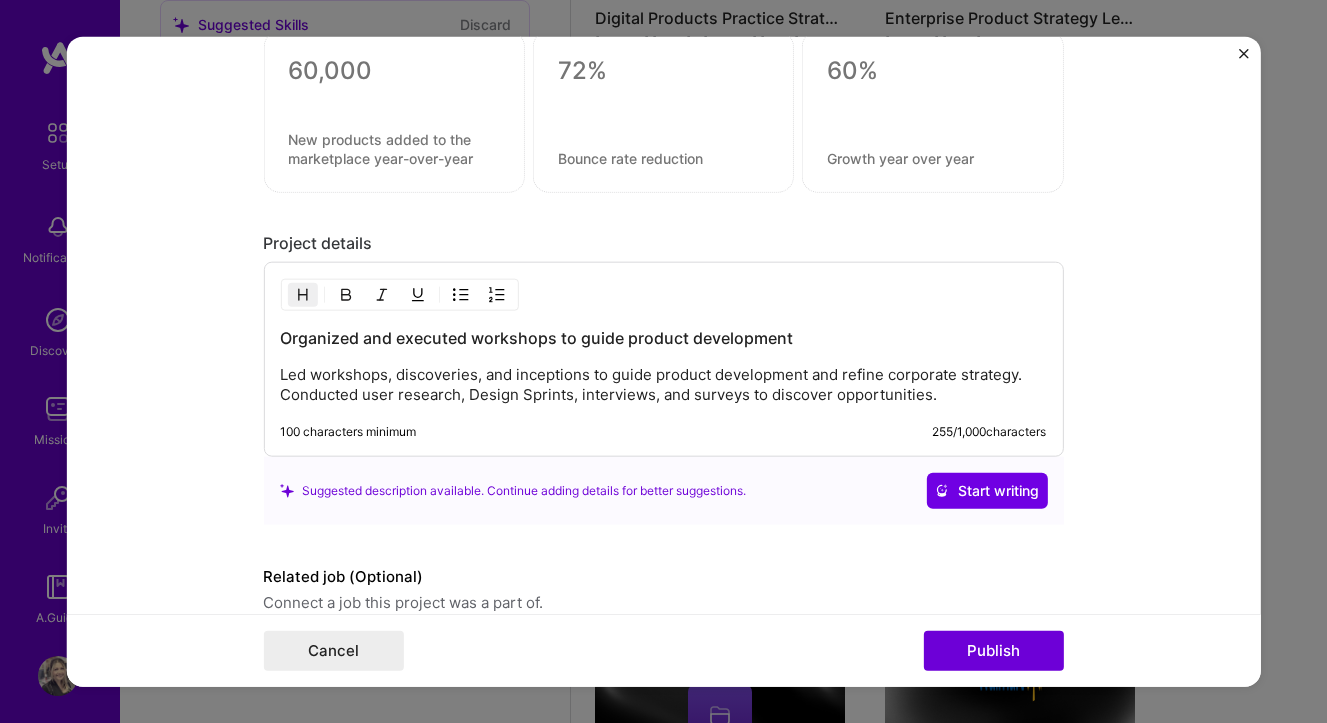 scroll, scrollTop: 1693, scrollLeft: 0, axis: vertical 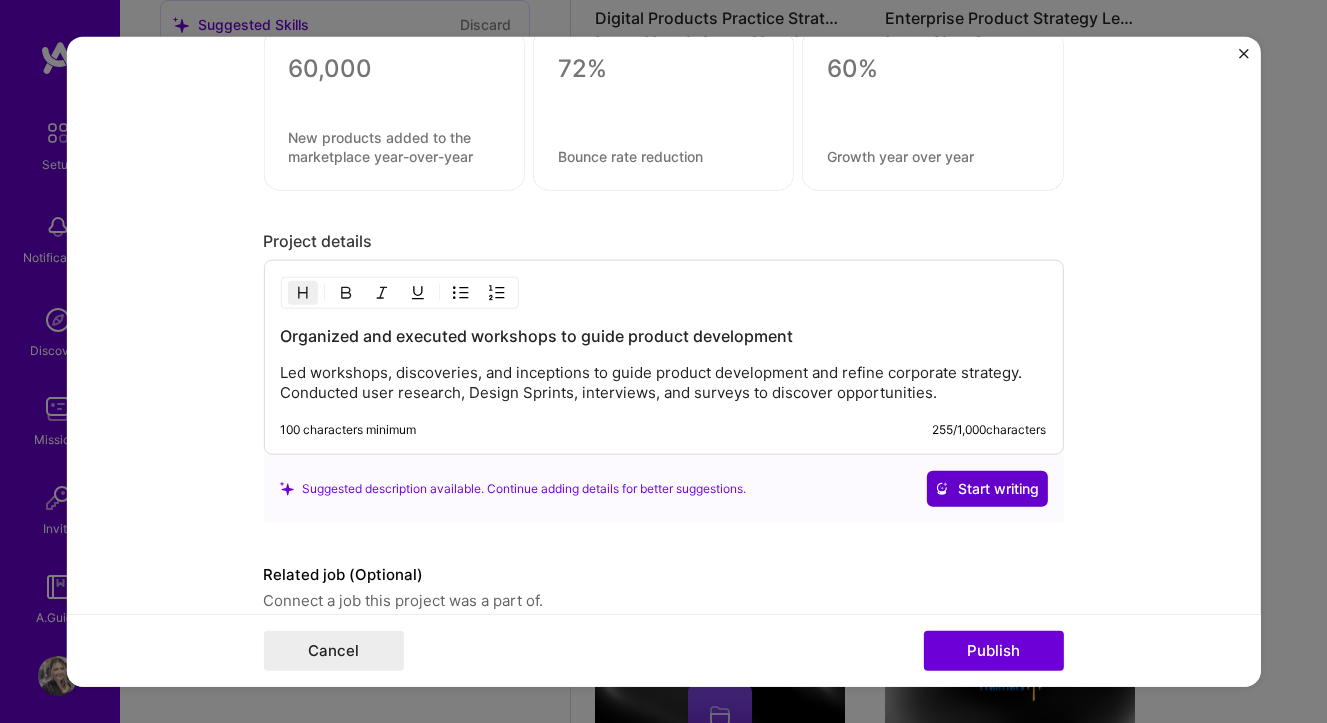 click on "Start writing" at bounding box center [986, 489] 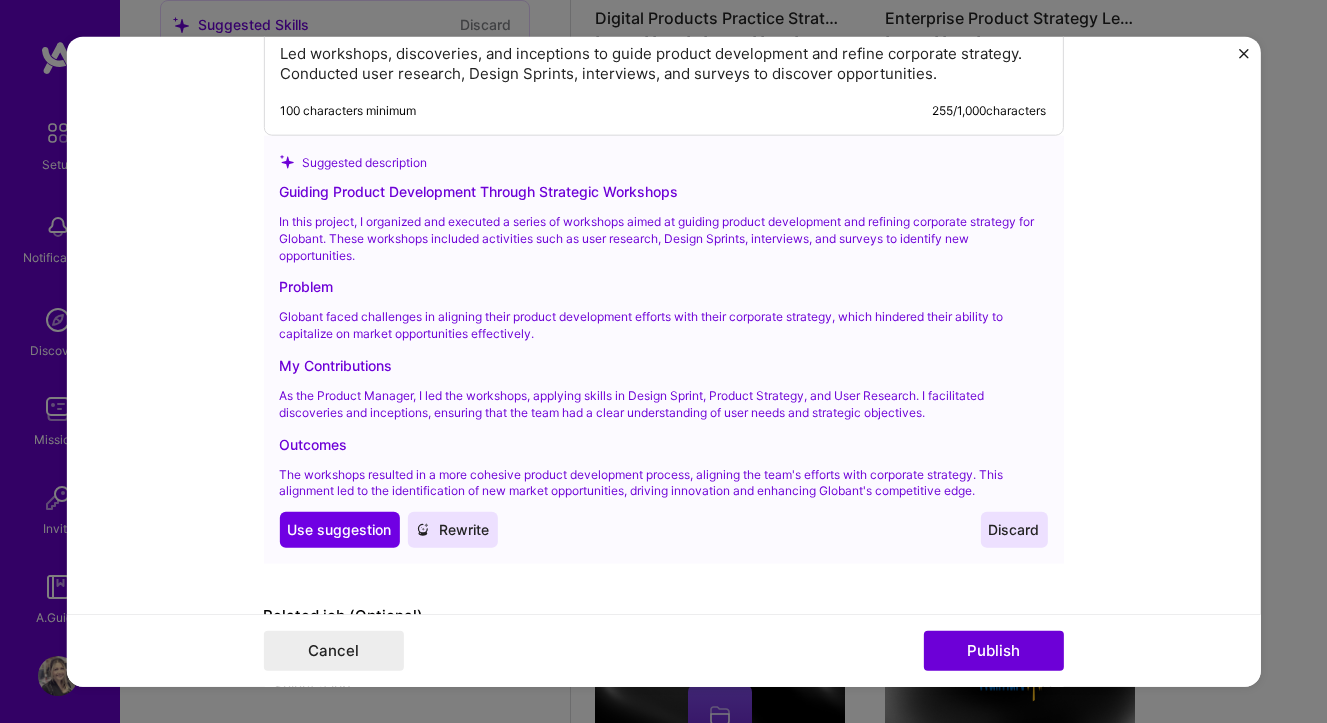 scroll, scrollTop: 2015, scrollLeft: 0, axis: vertical 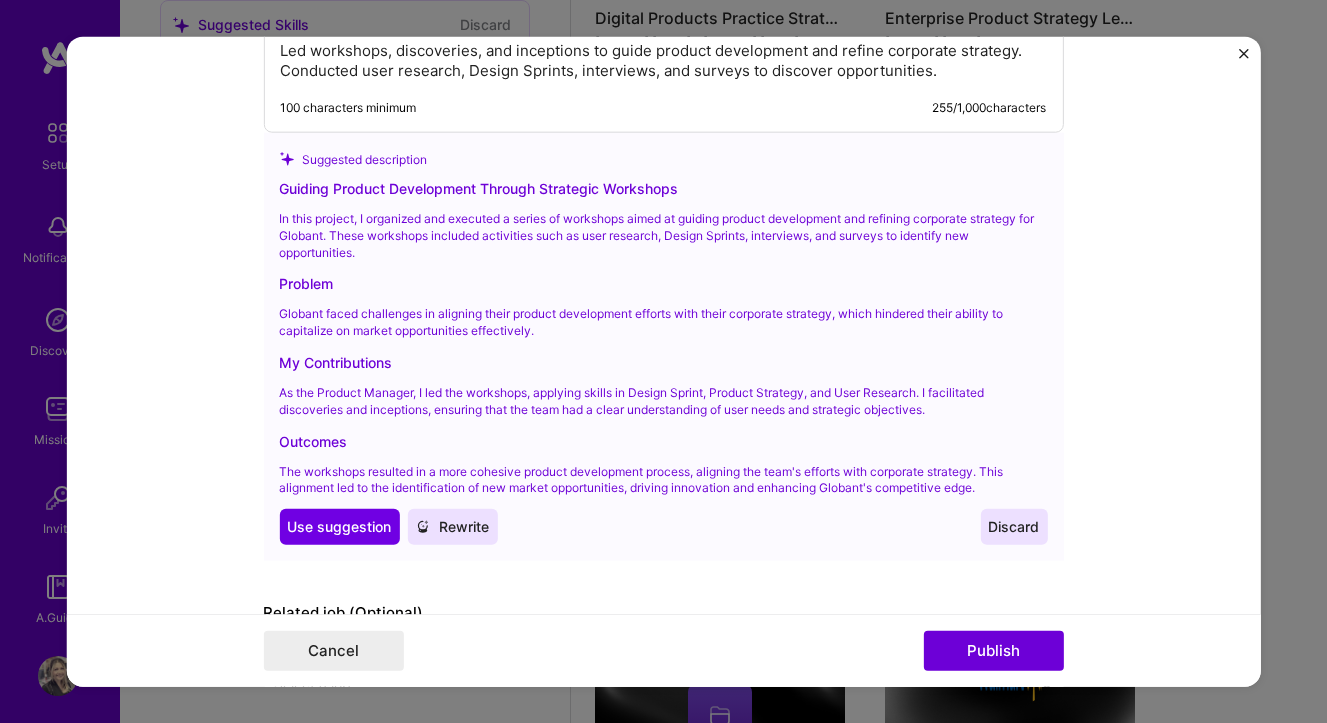 click on "Rewrite" at bounding box center (452, 527) 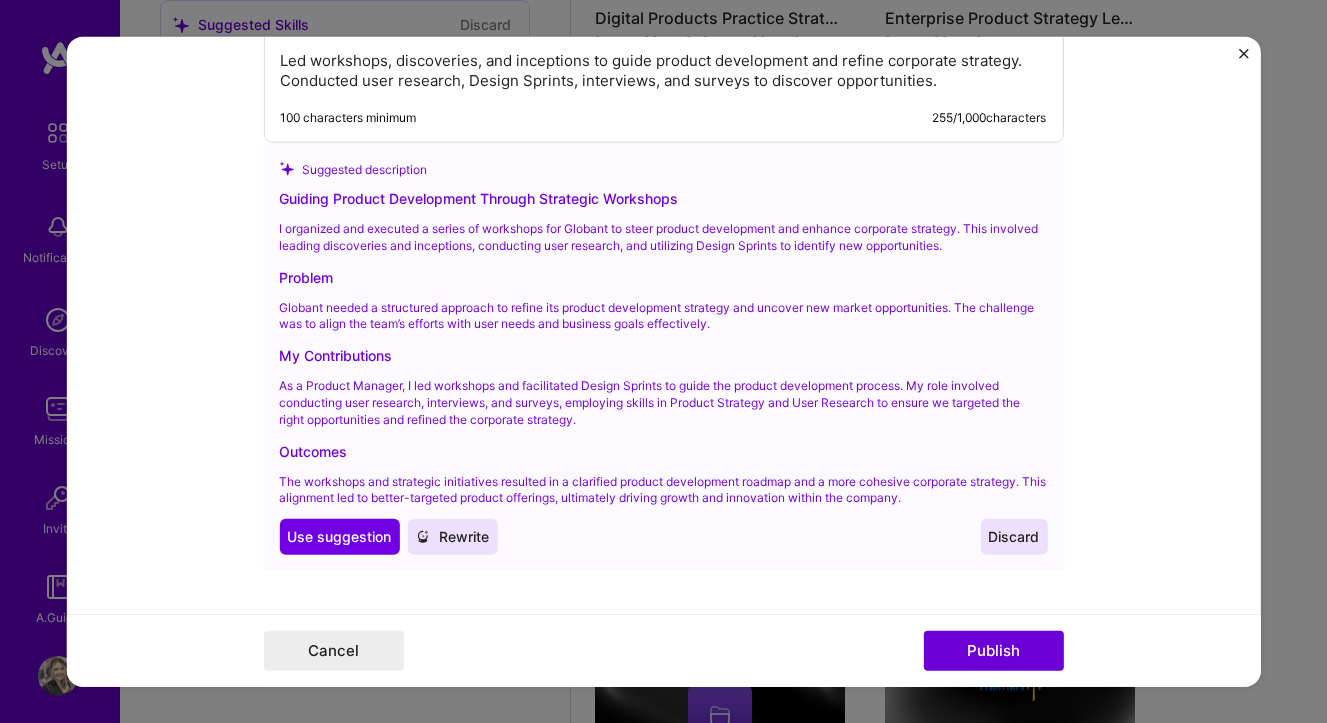 scroll, scrollTop: 2003, scrollLeft: 0, axis: vertical 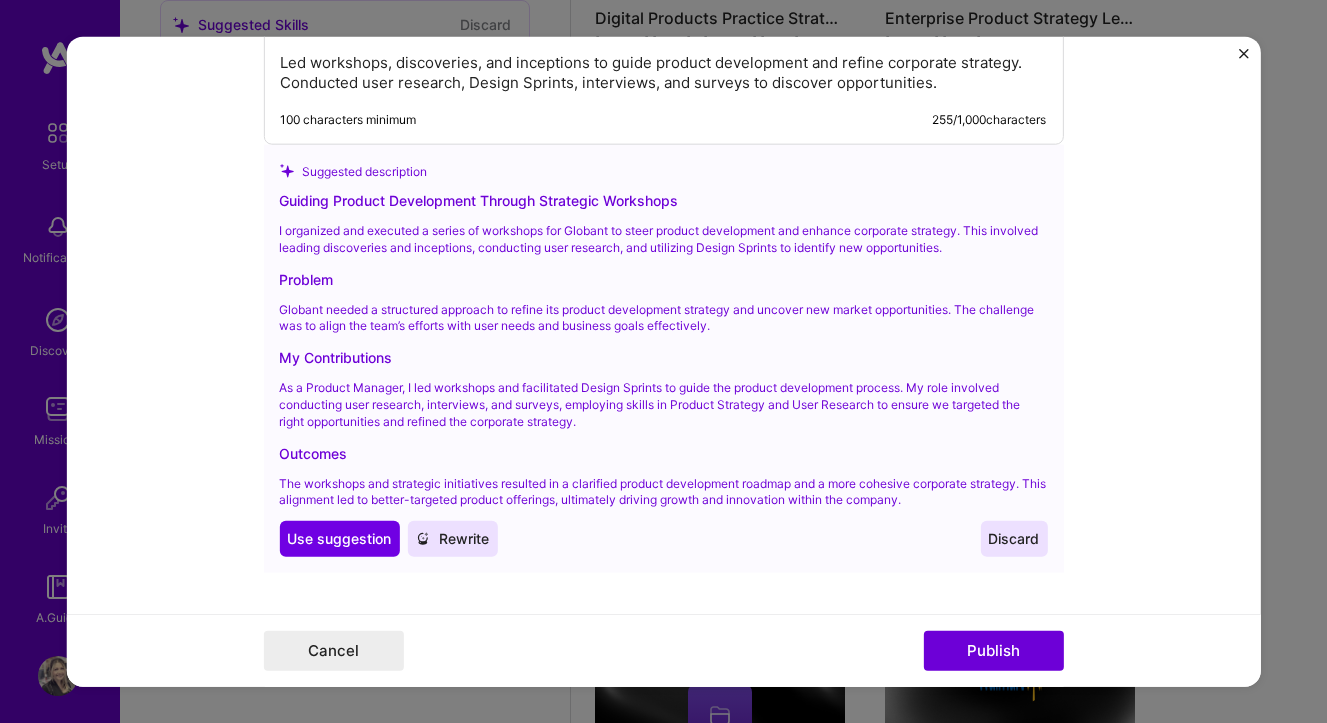 click on "Rewrite" at bounding box center (452, 539) 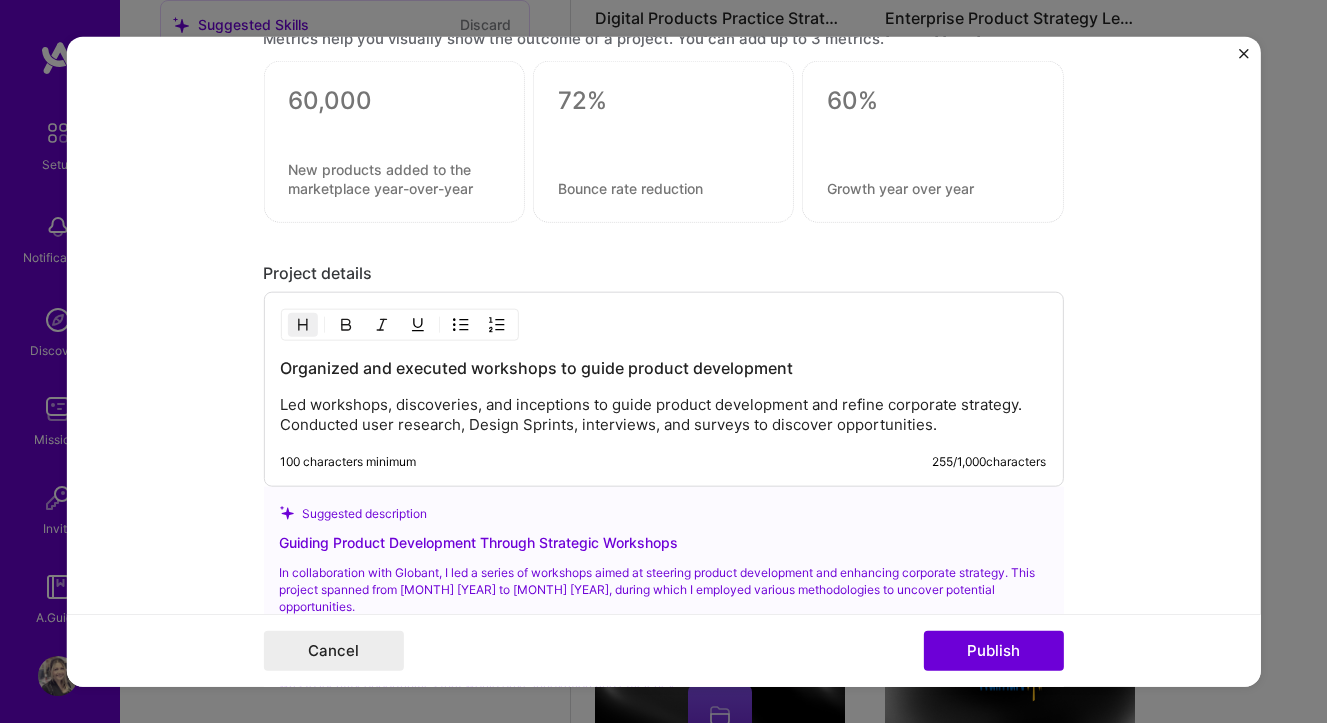 scroll, scrollTop: 1664, scrollLeft: 0, axis: vertical 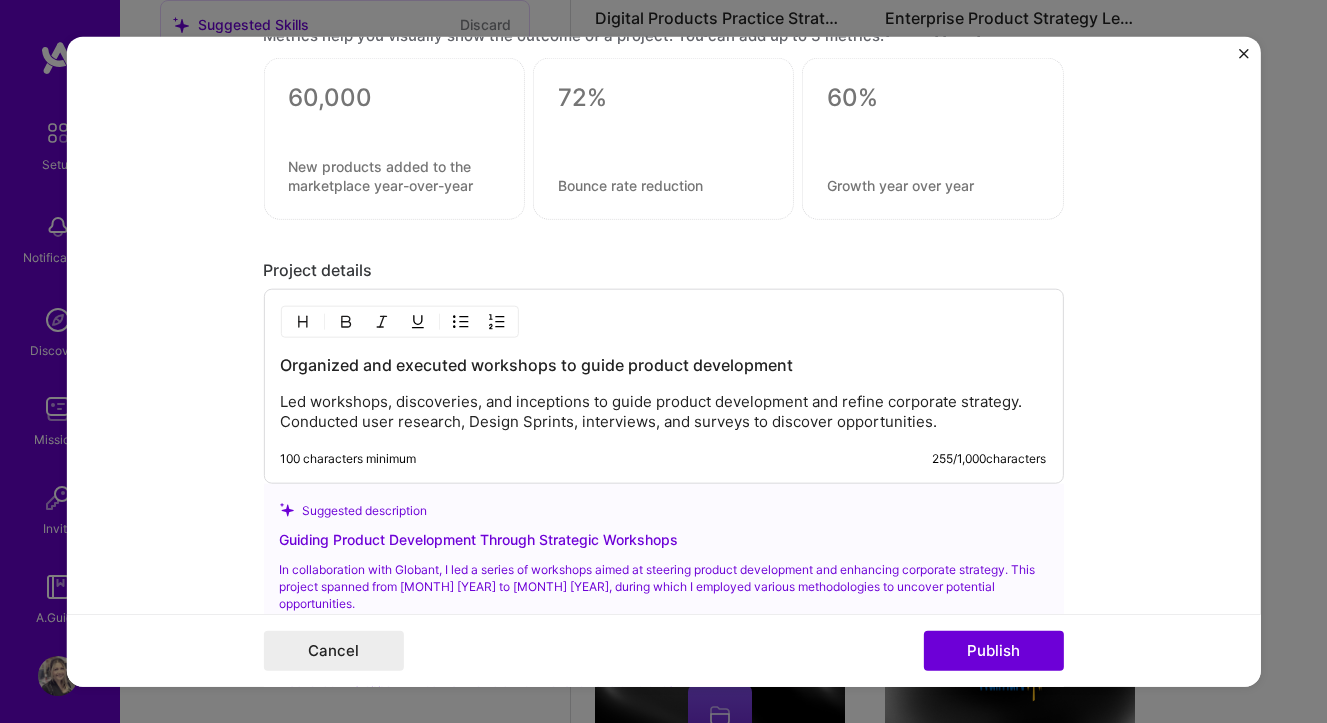 click on "Led workshops, discoveries, and inceptions to guide product development and refine corporate strategy. Conducted user research, Design Sprints, interviews, and surveys to discover opportunities." at bounding box center (663, 412) 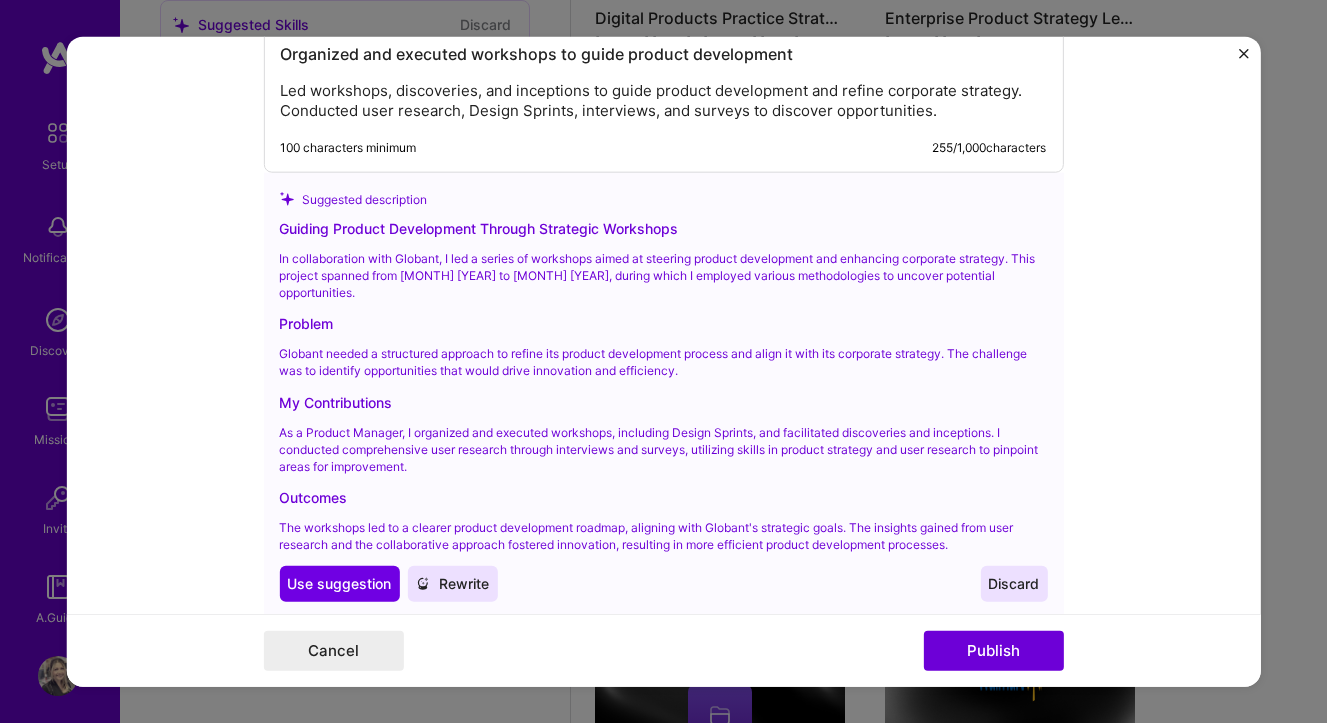 scroll, scrollTop: 1976, scrollLeft: 0, axis: vertical 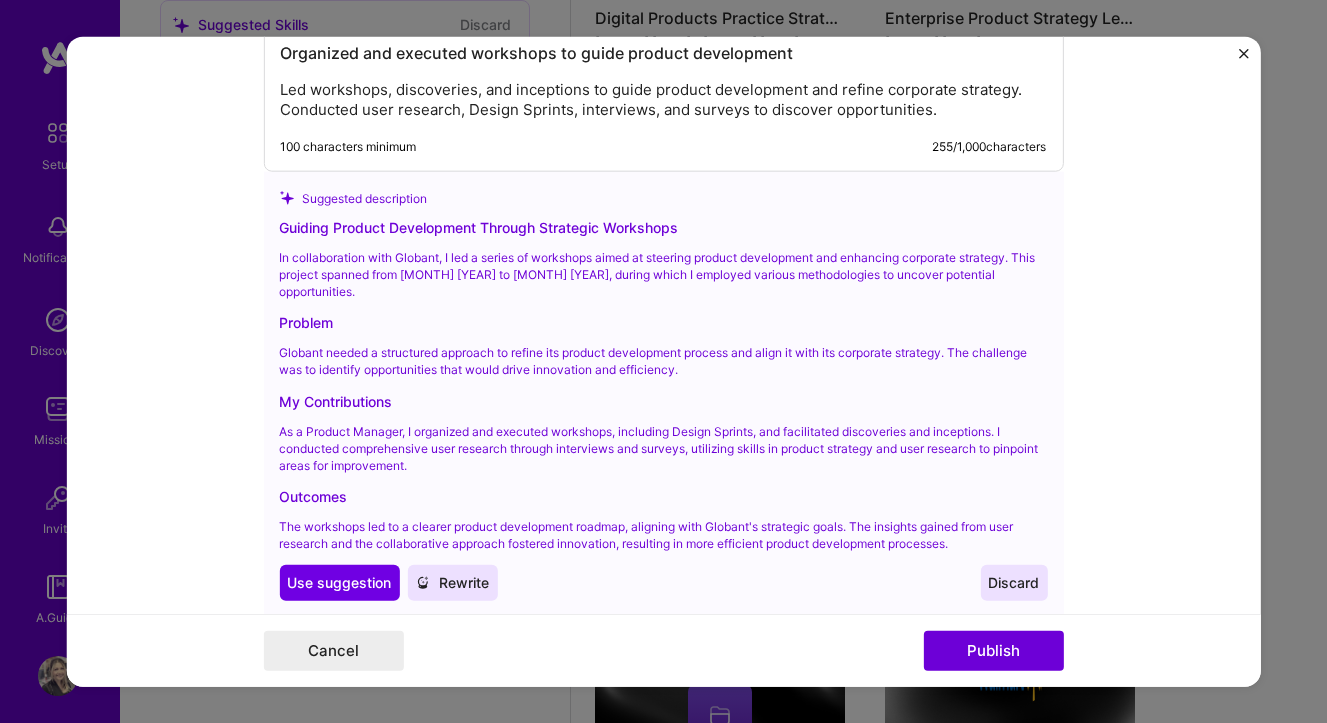 click on "Discard" at bounding box center (1013, 583) 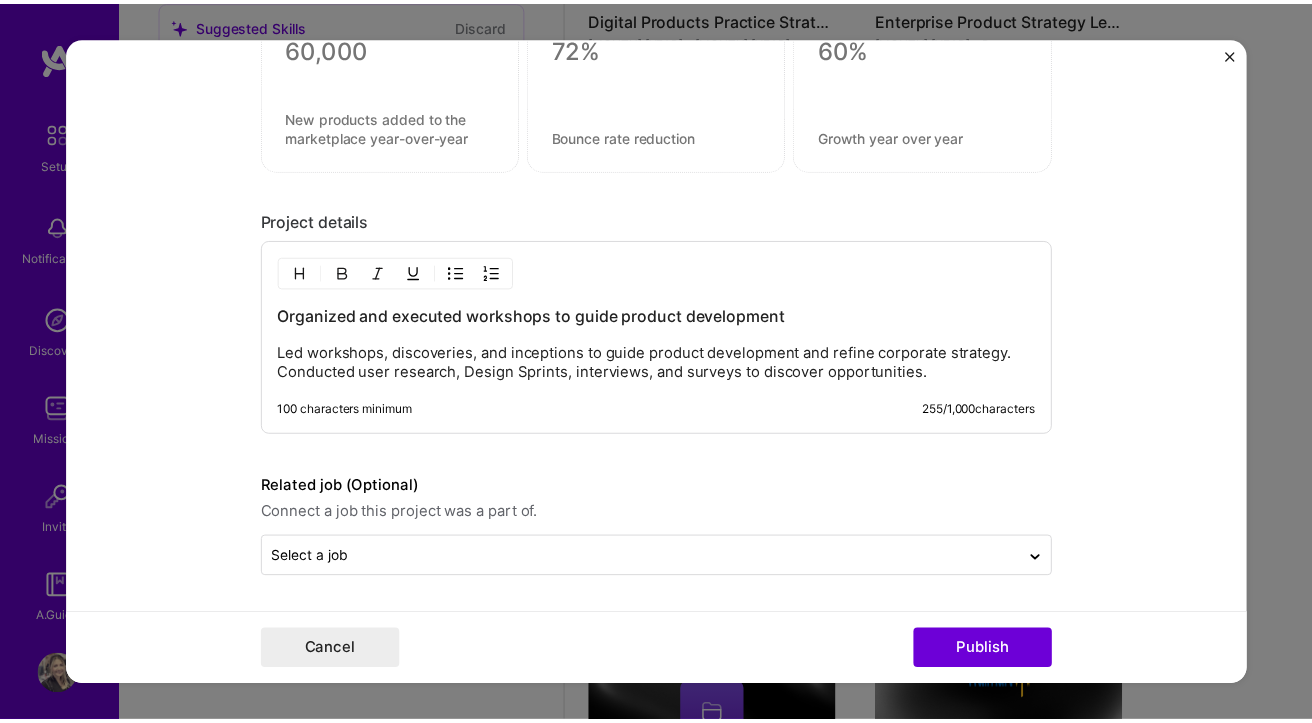 scroll, scrollTop: 1715, scrollLeft: 0, axis: vertical 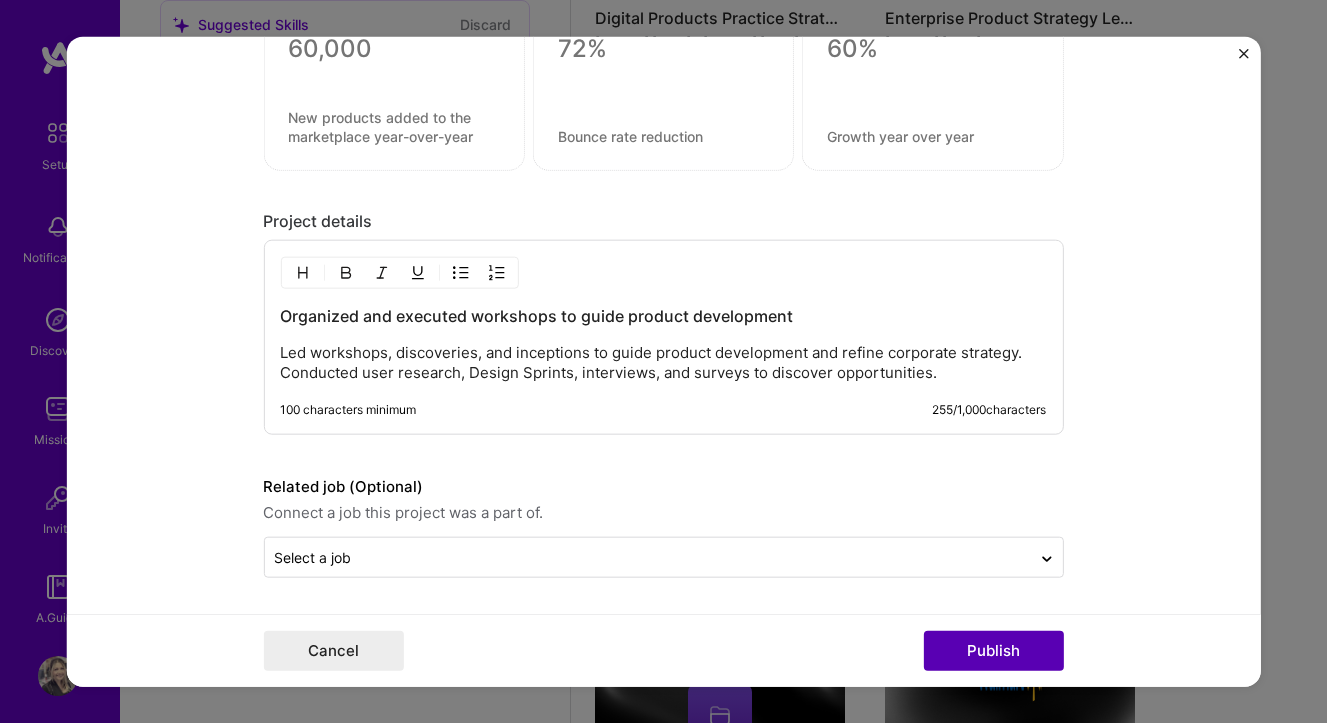 click on "Publish" at bounding box center (993, 651) 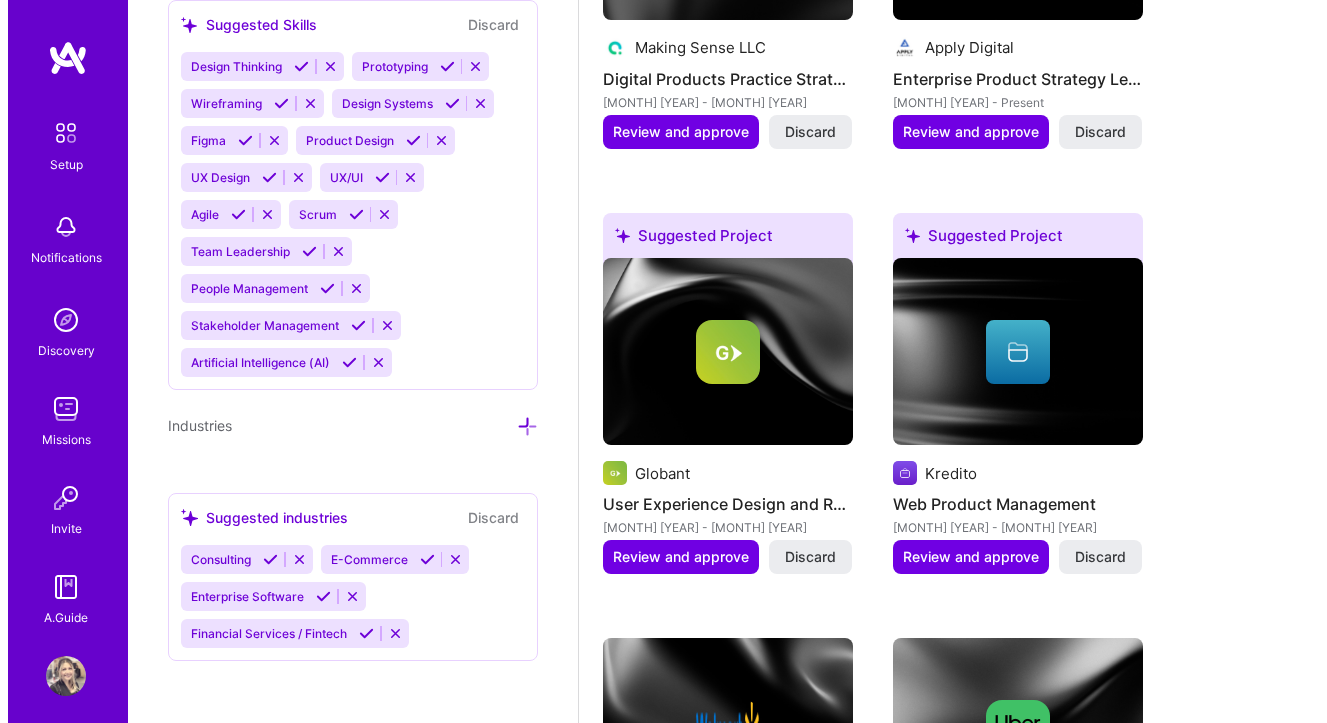 scroll, scrollTop: 1952, scrollLeft: 0, axis: vertical 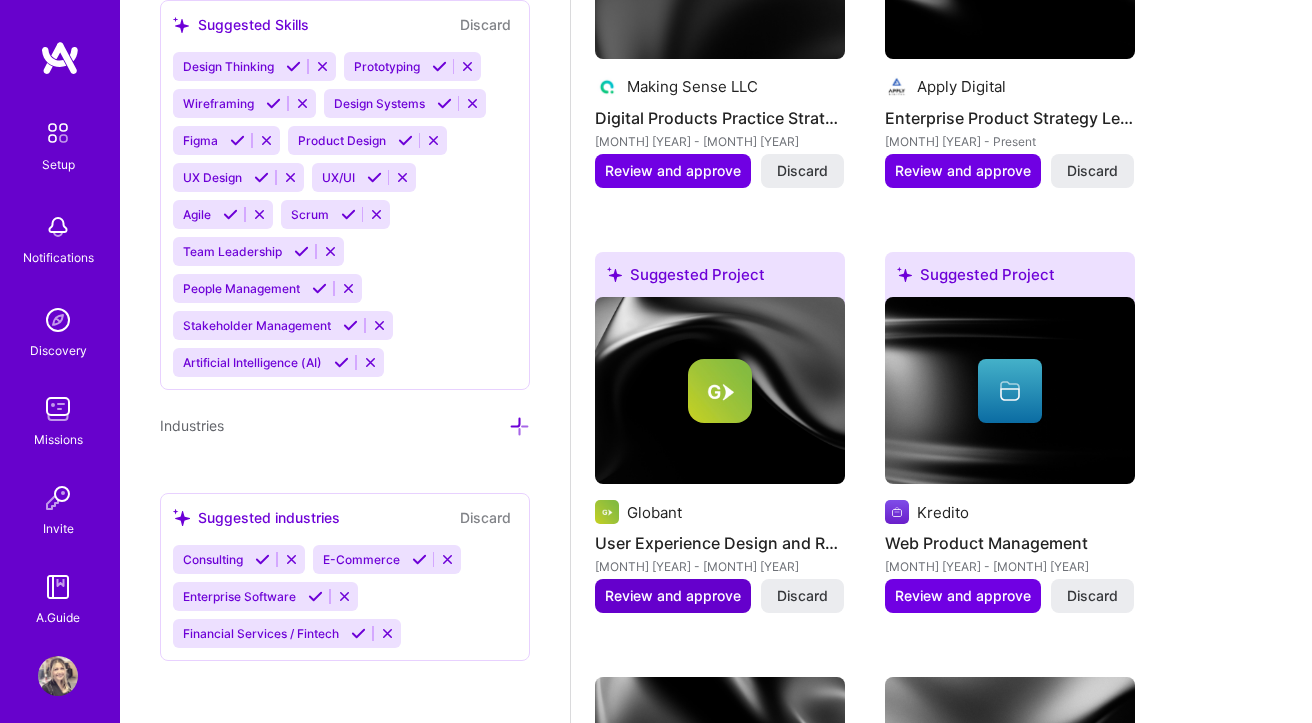click on "Review and approve" at bounding box center (673, 596) 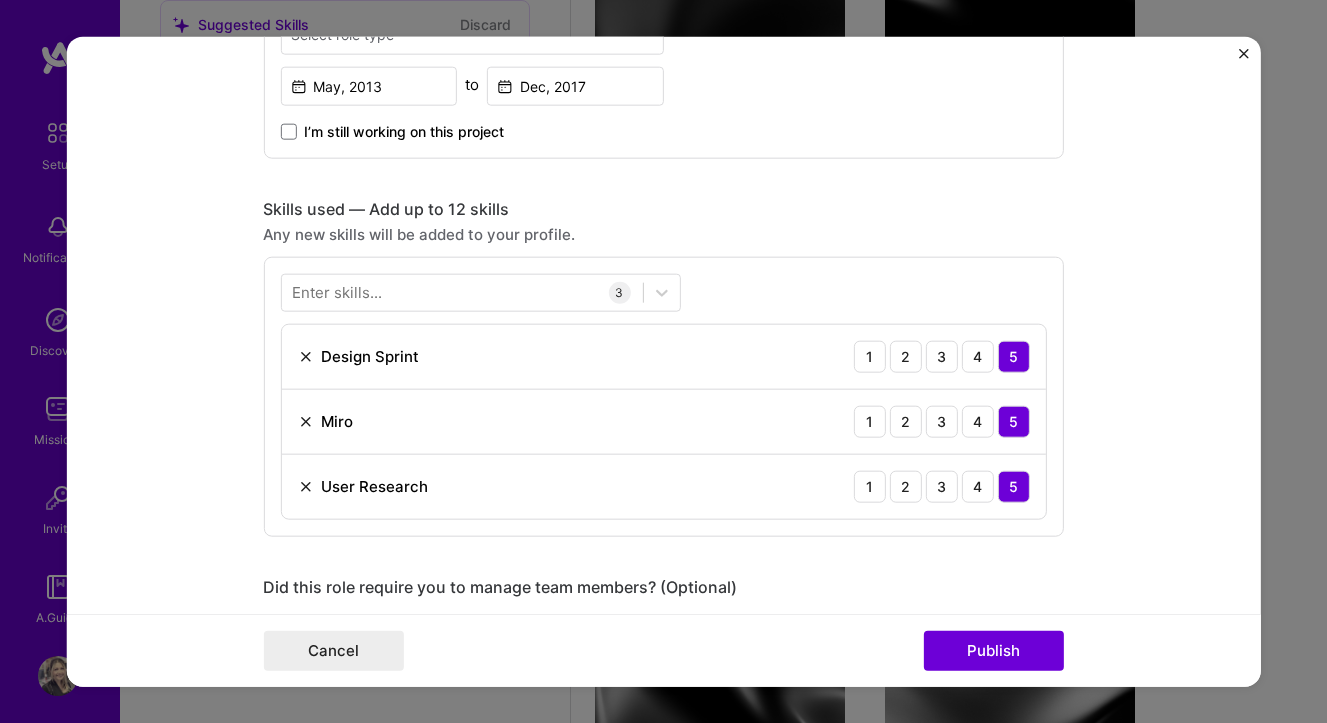 scroll, scrollTop: 861, scrollLeft: 0, axis: vertical 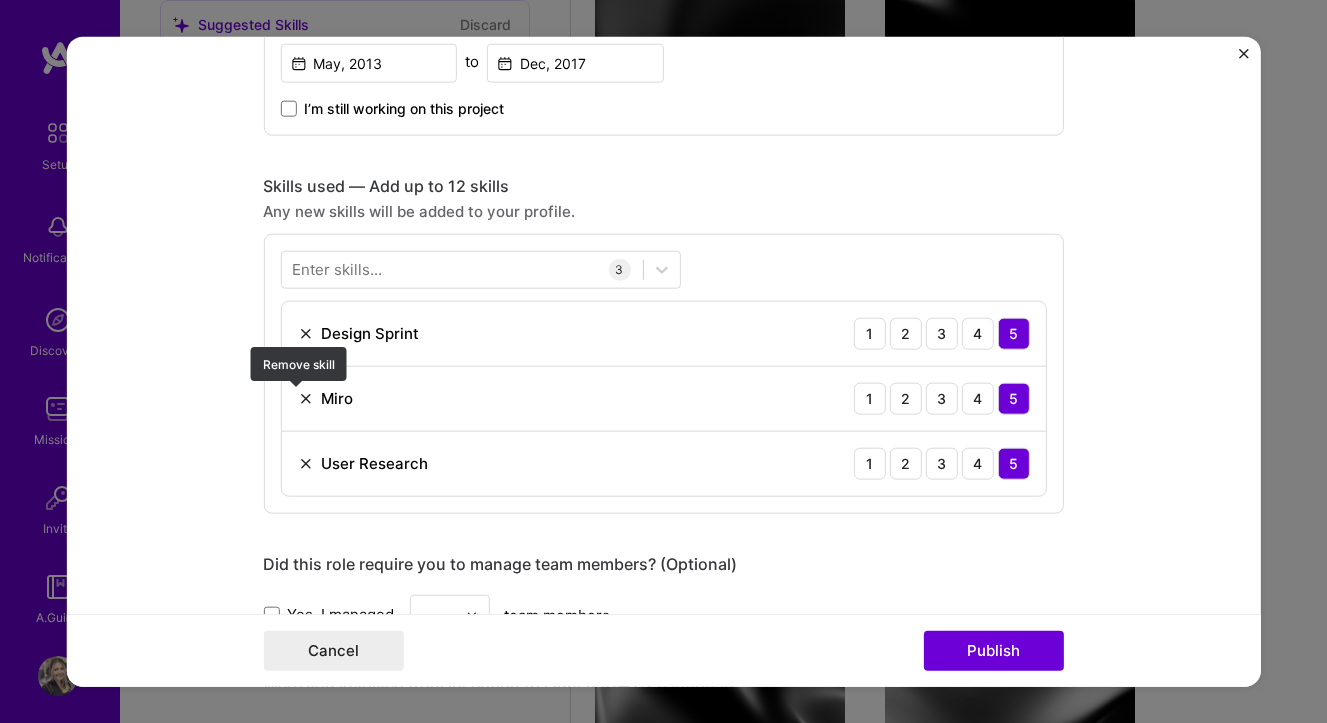 click at bounding box center (305, 398) 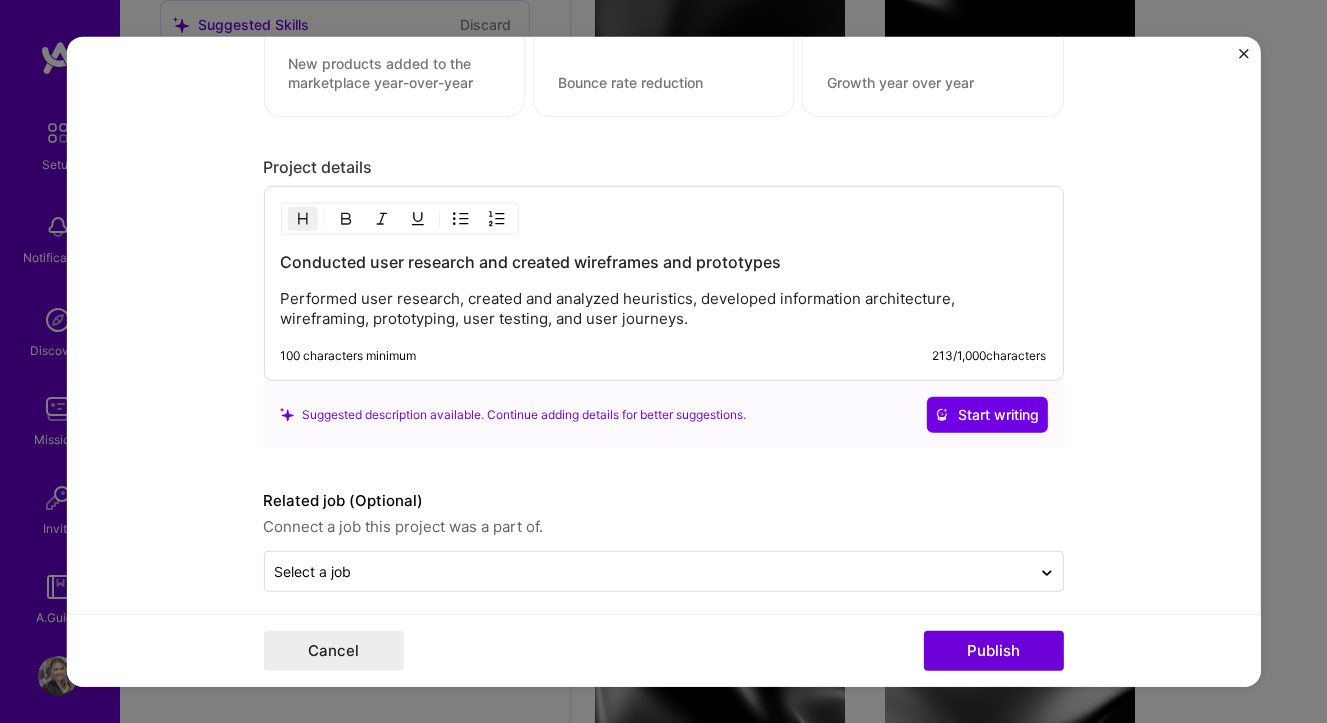 scroll, scrollTop: 1718, scrollLeft: 0, axis: vertical 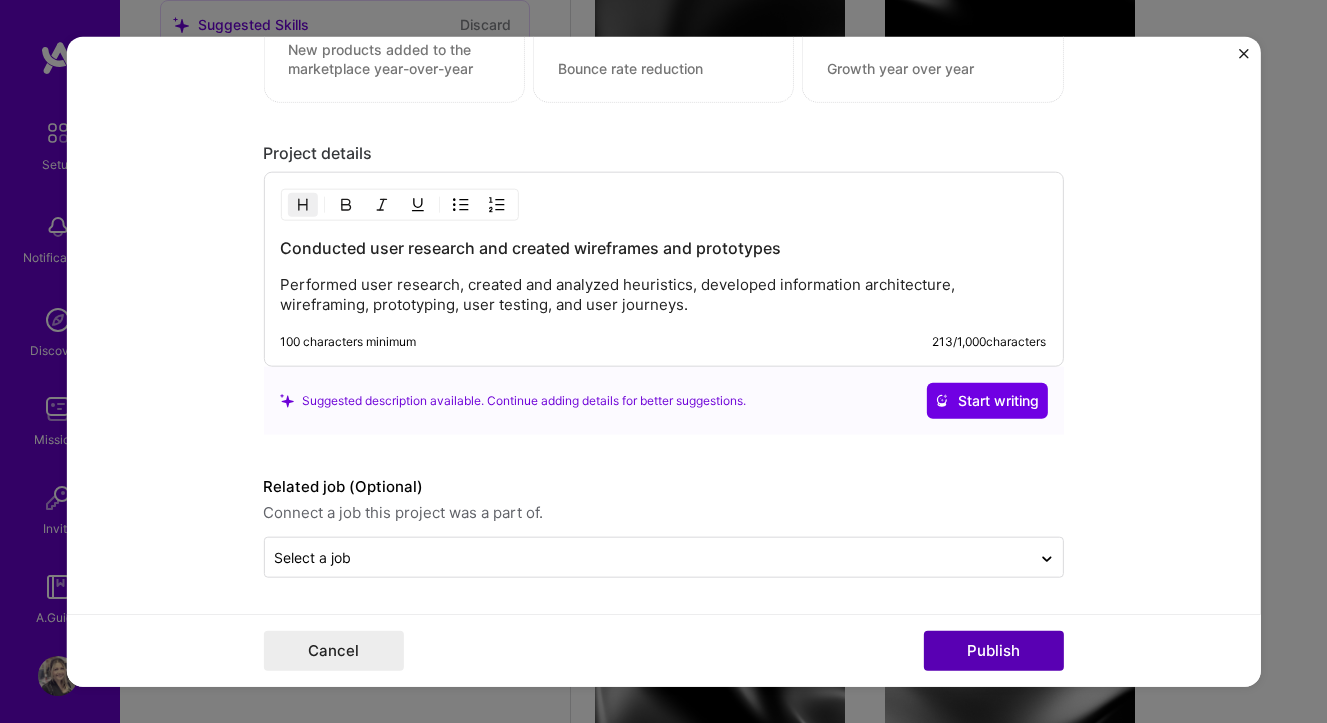 click on "Publish" at bounding box center [993, 651] 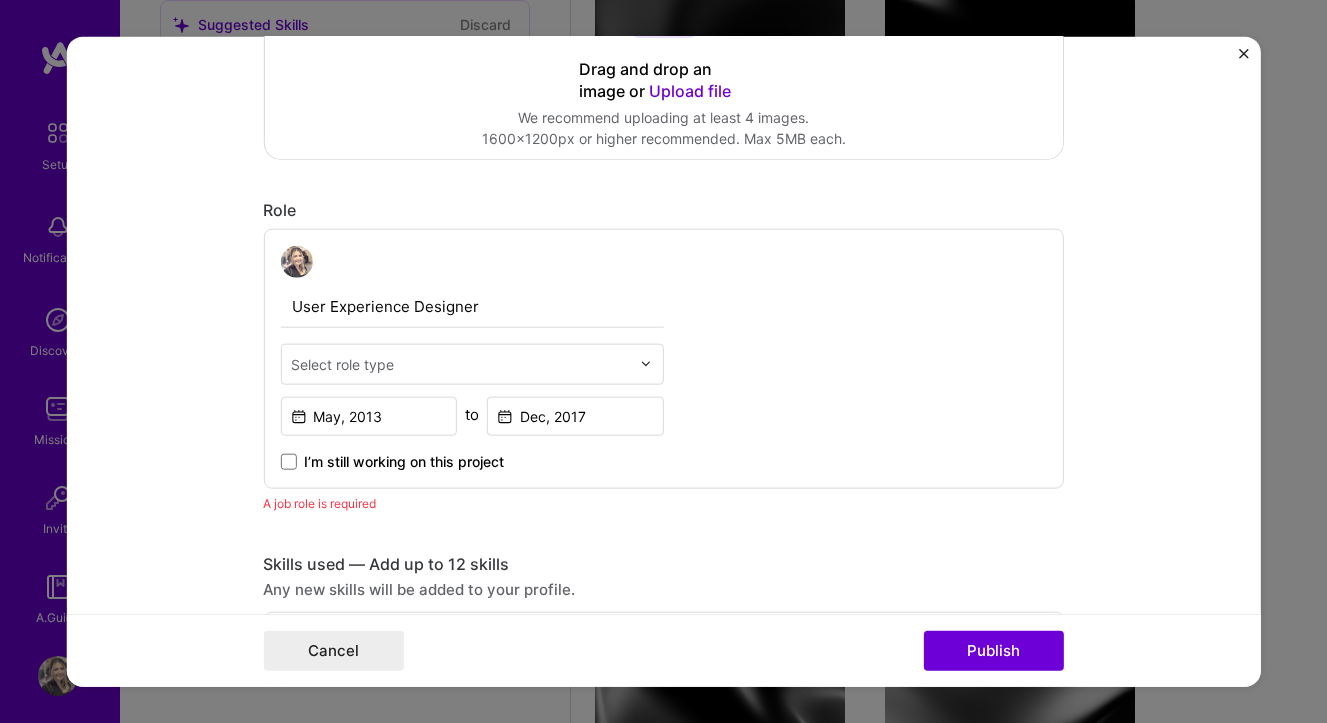 scroll, scrollTop: 487, scrollLeft: 0, axis: vertical 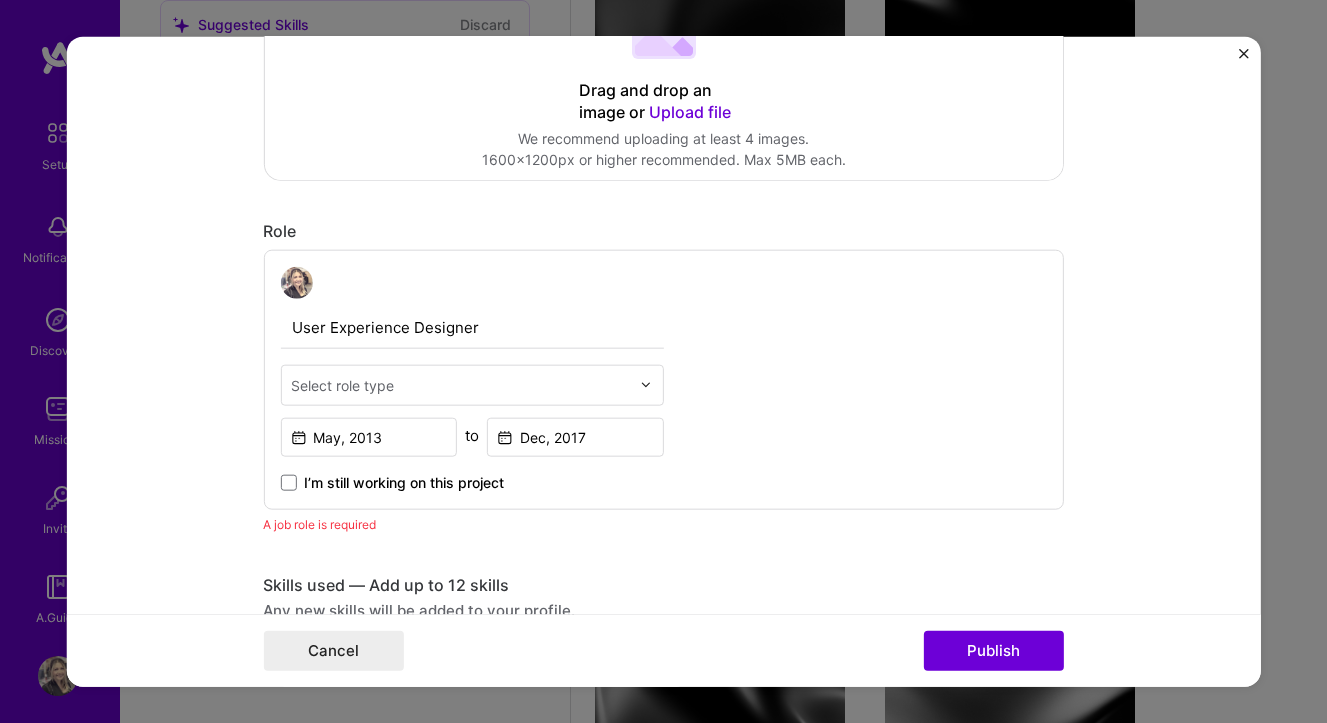 click at bounding box center (460, 384) 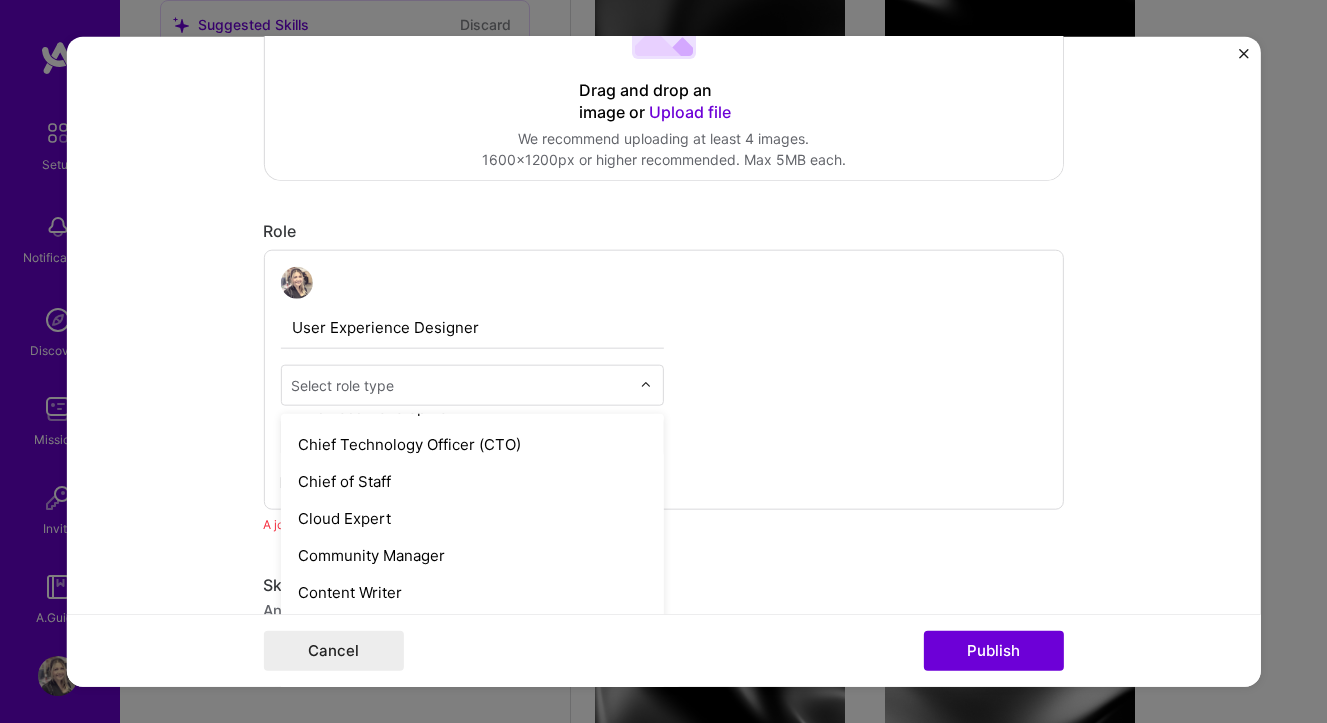 scroll, scrollTop: 543, scrollLeft: 0, axis: vertical 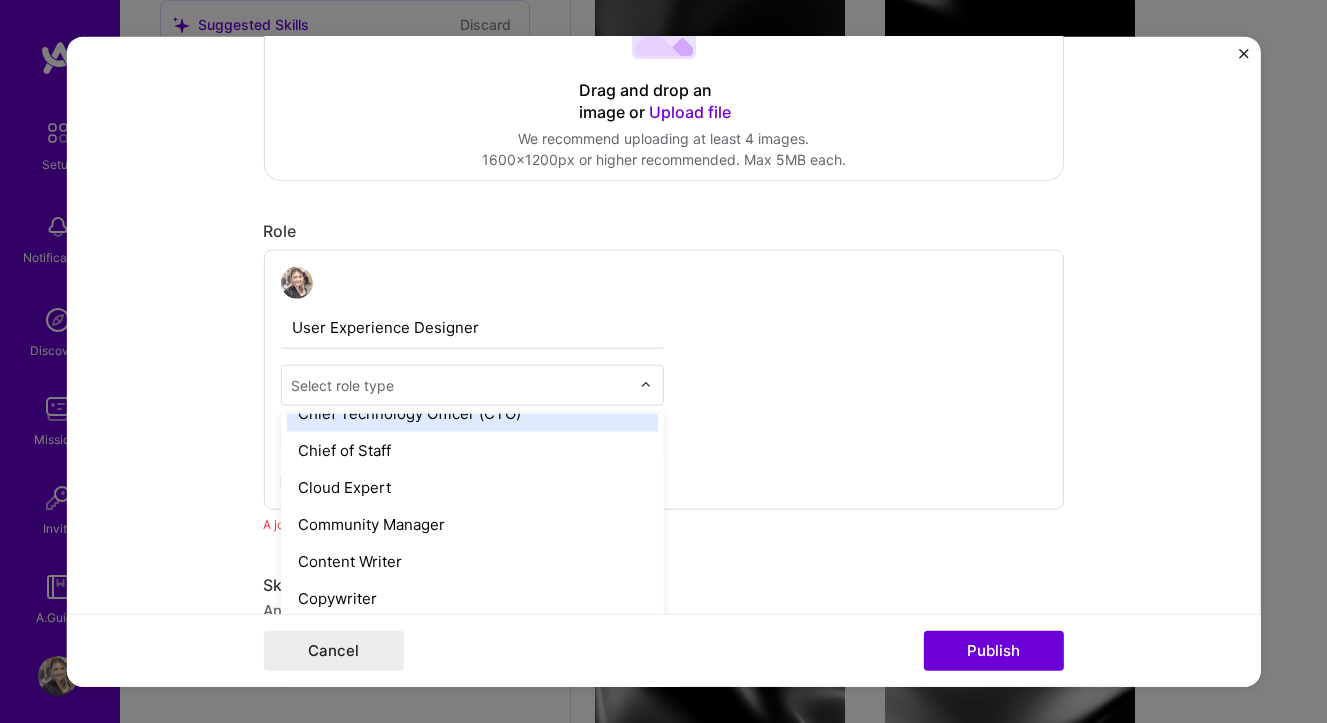 click at bounding box center (460, 384) 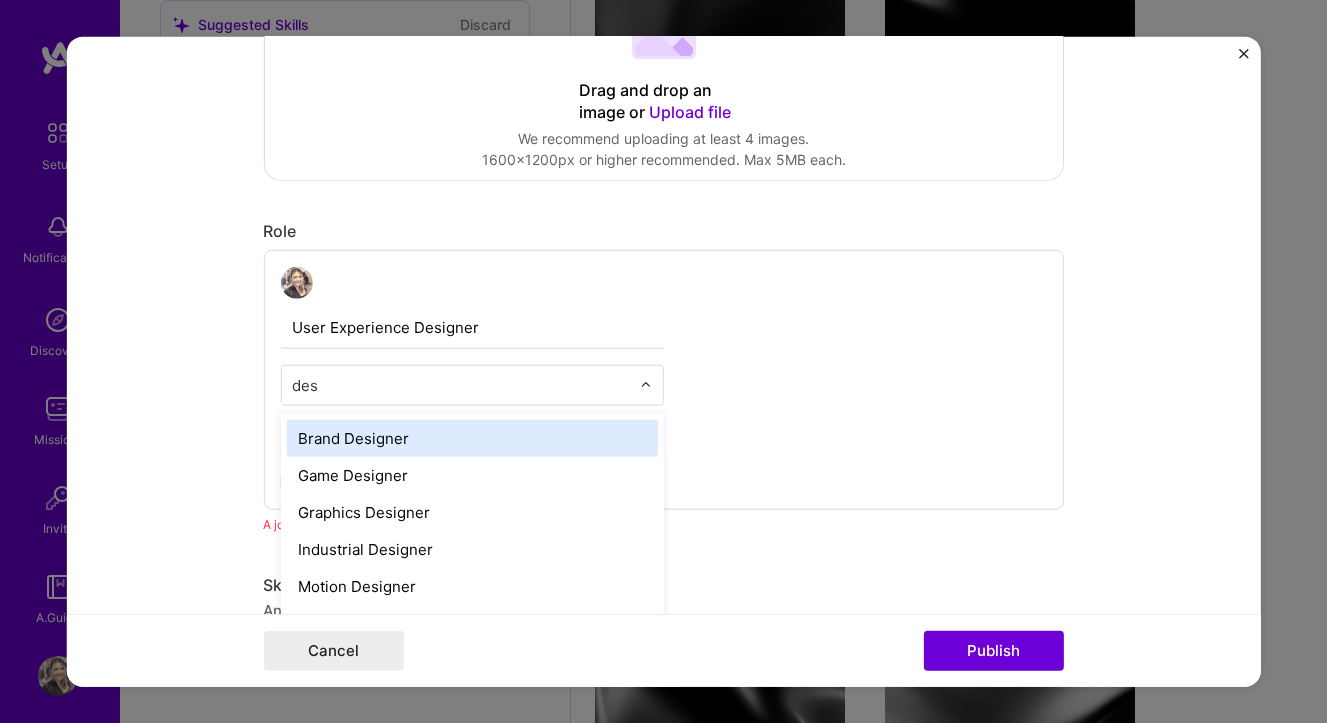 scroll, scrollTop: 0, scrollLeft: 0, axis: both 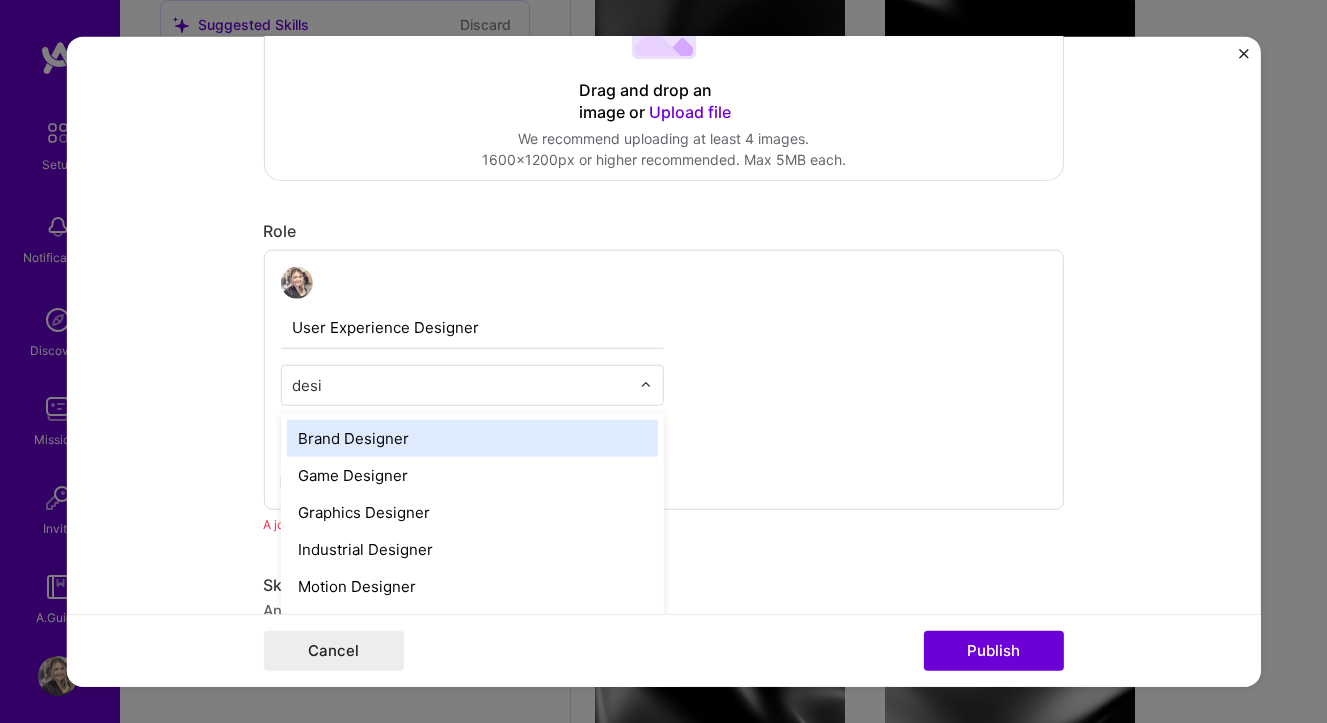 type on "desig" 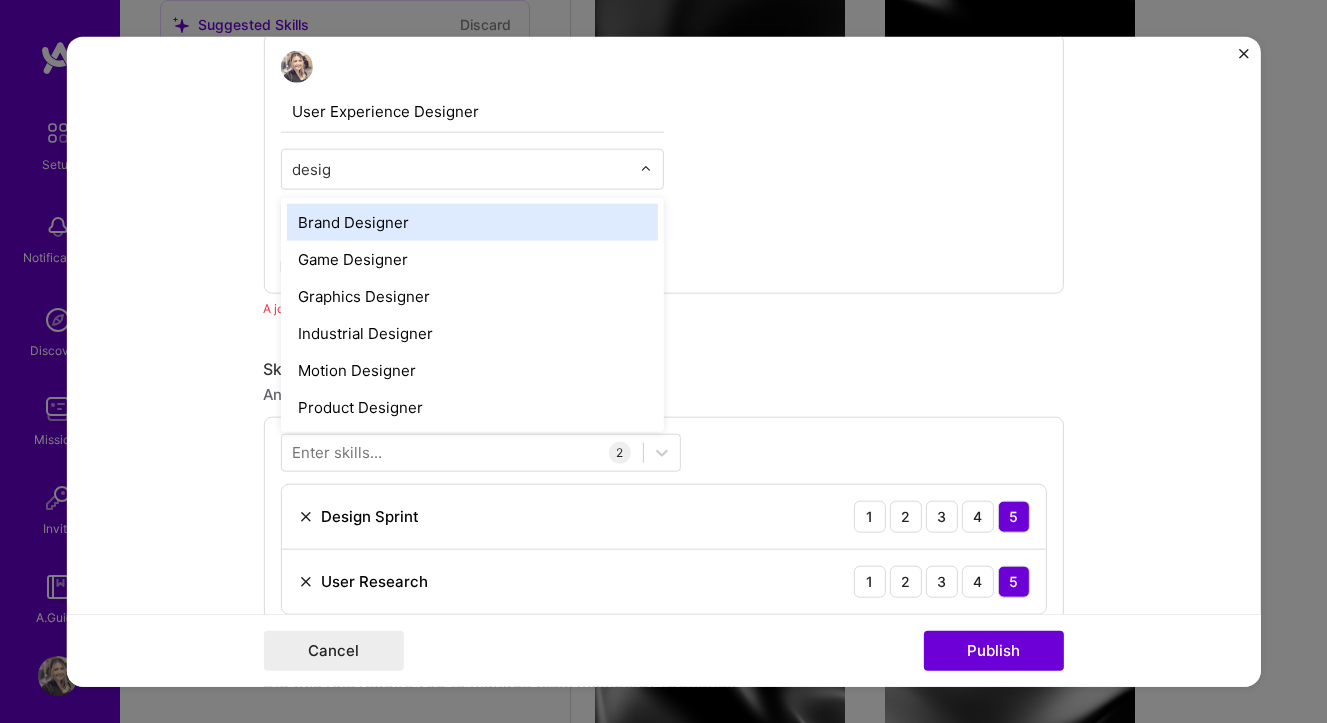 scroll, scrollTop: 710, scrollLeft: 0, axis: vertical 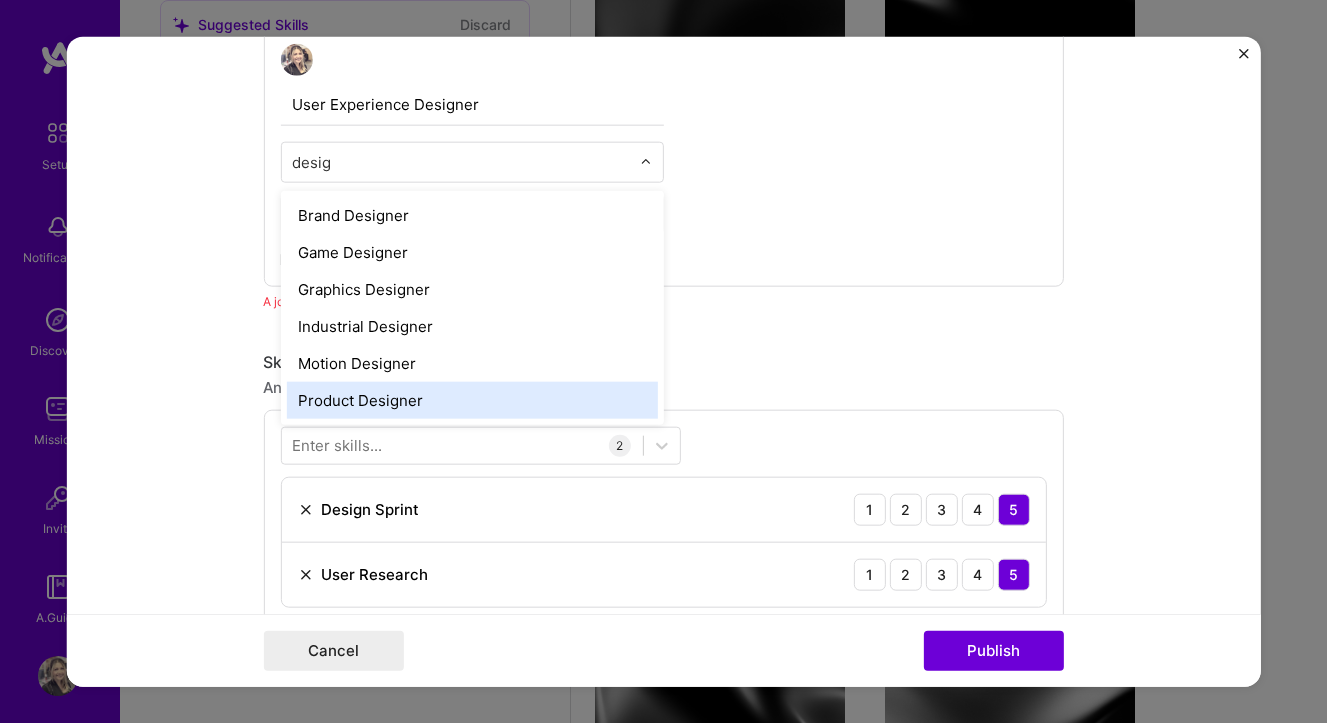 click on "Product Designer" at bounding box center [471, 399] 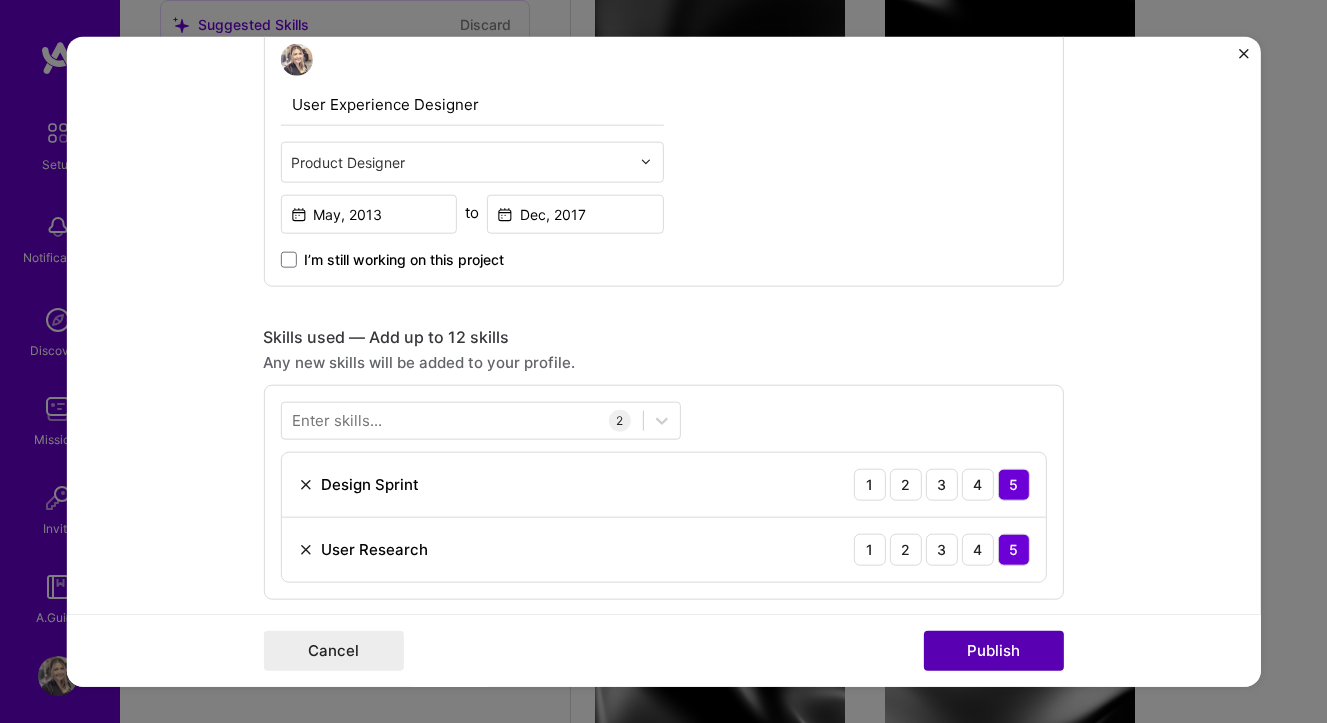 click on "Publish" at bounding box center (993, 651) 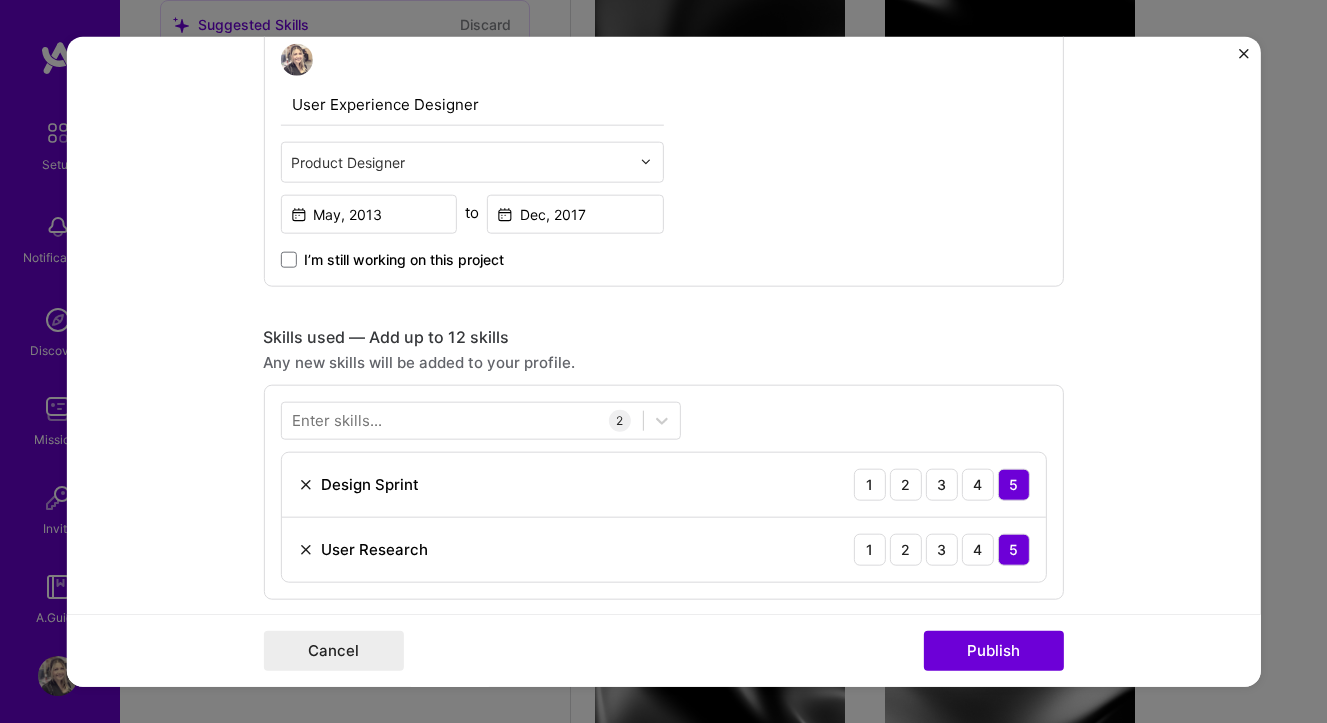 type 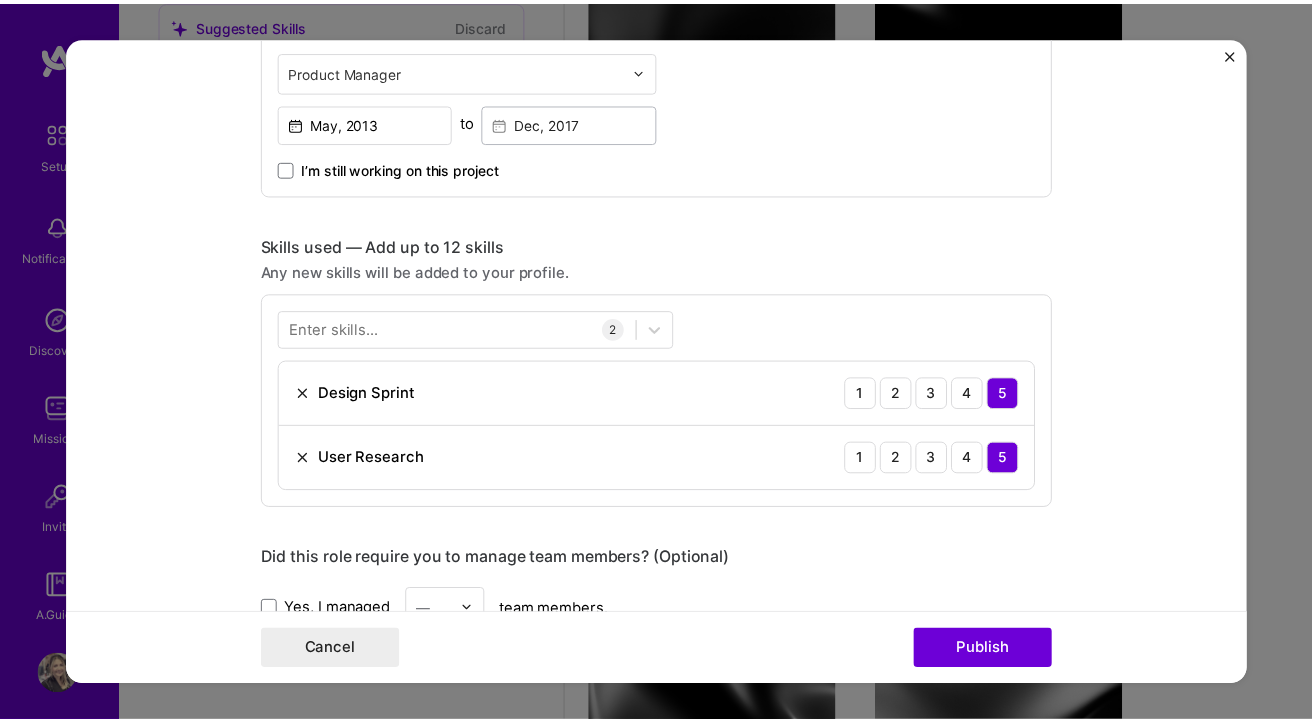 scroll, scrollTop: 619, scrollLeft: 0, axis: vertical 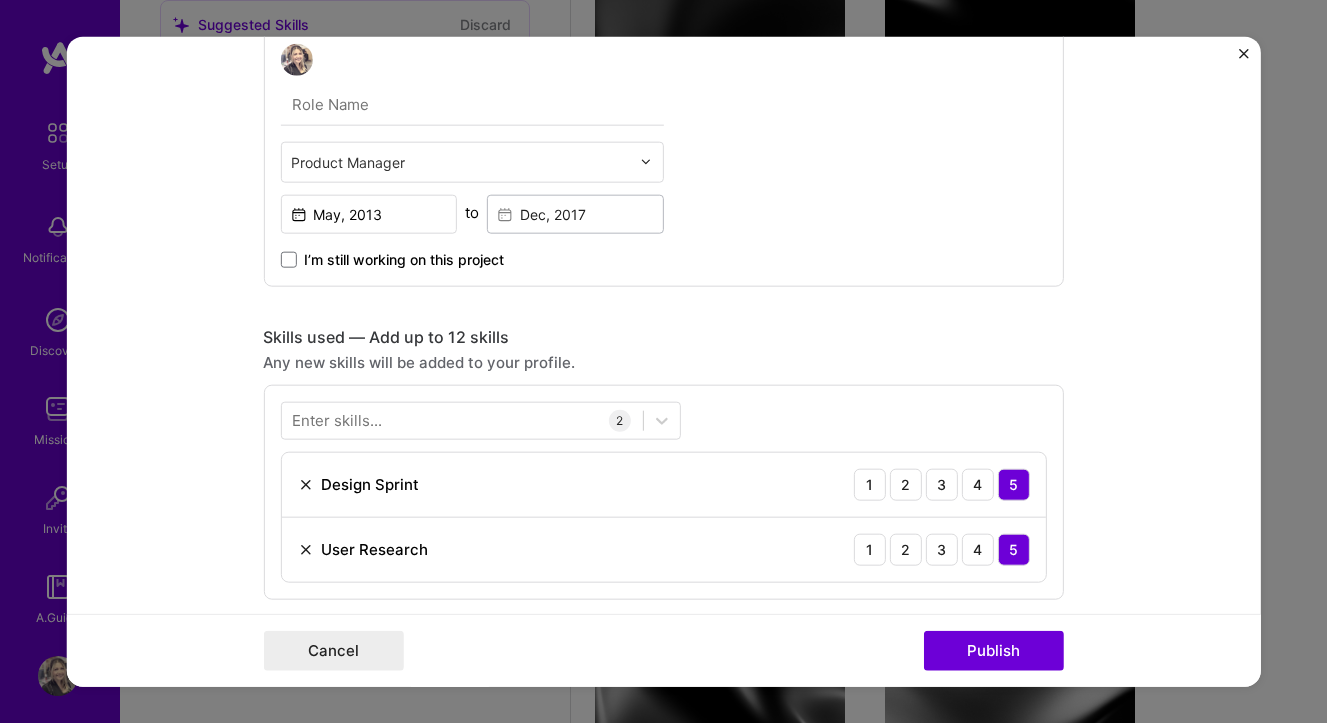 click at bounding box center (1244, 53) 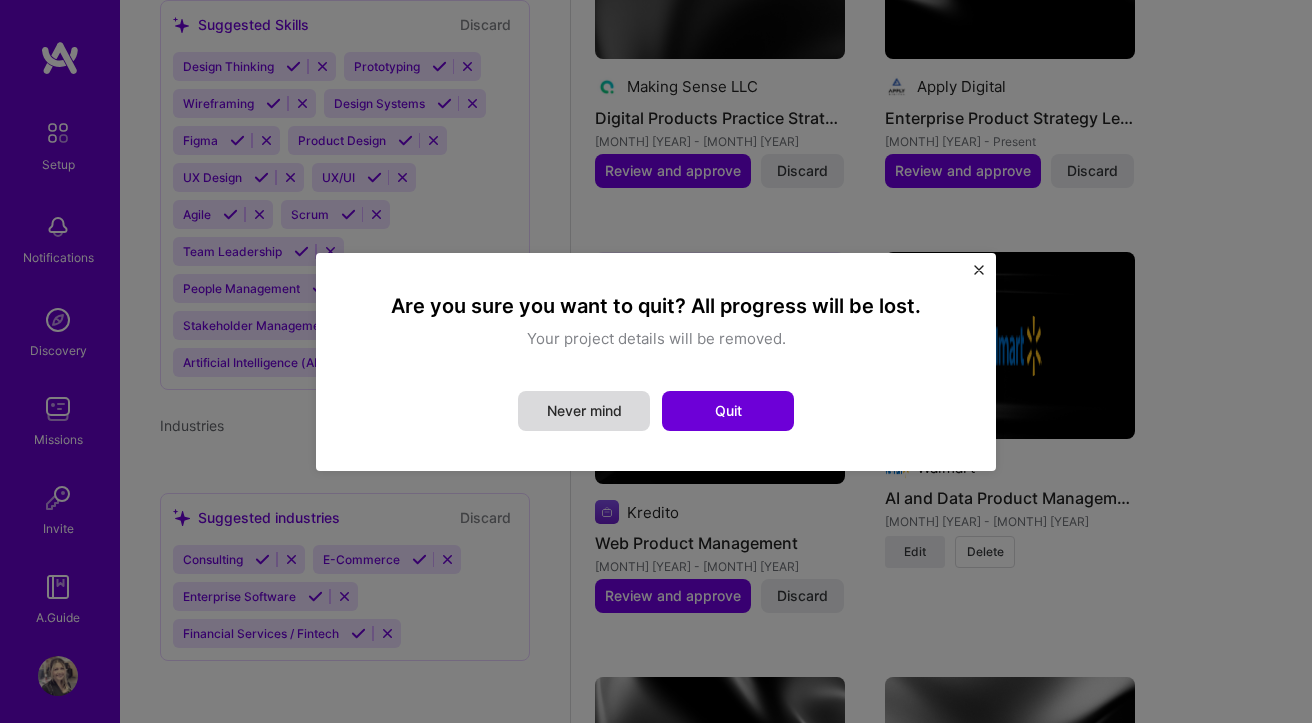click on "Never mind" at bounding box center [584, 411] 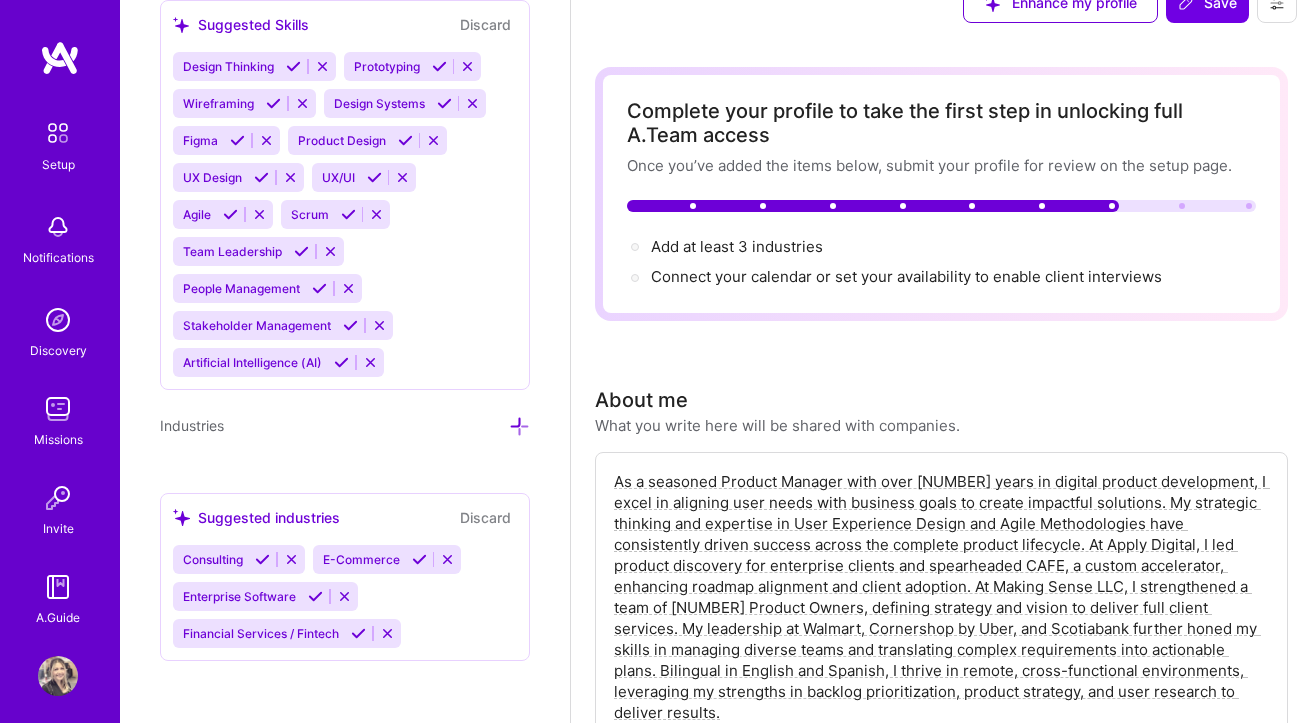scroll, scrollTop: 0, scrollLeft: 0, axis: both 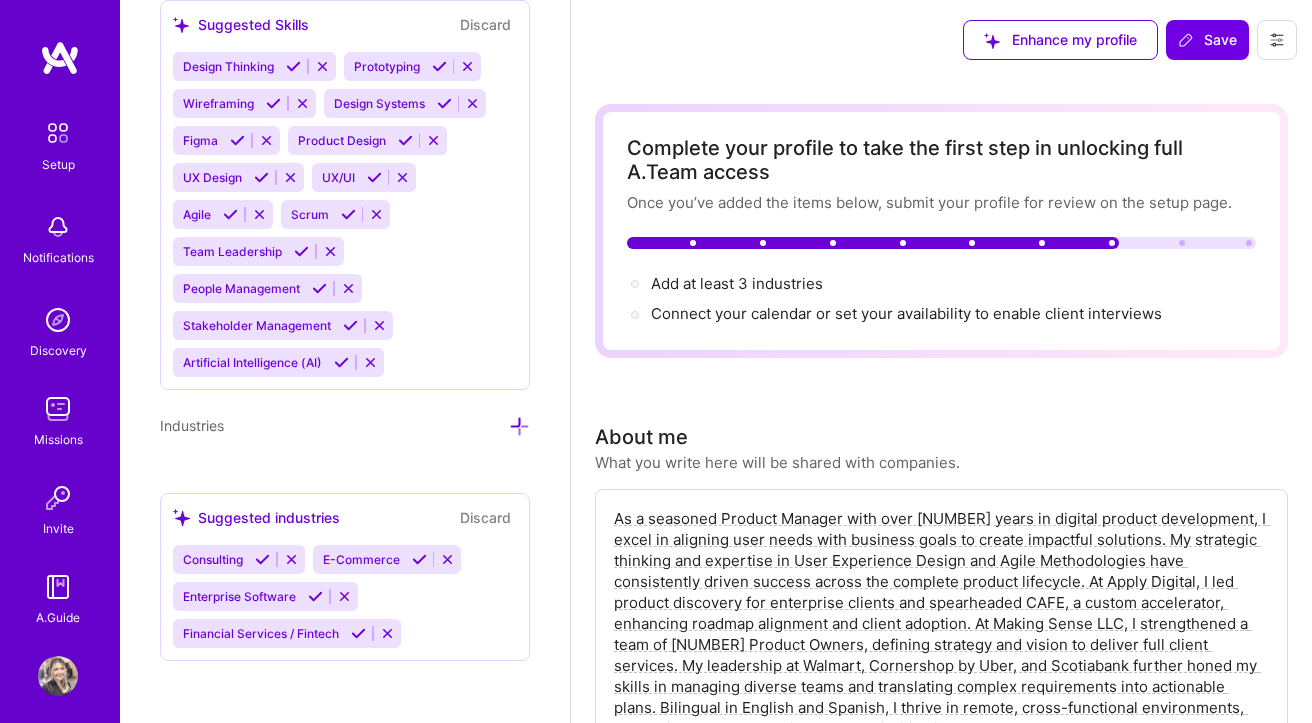 click on "Enhance my profile
Save" at bounding box center [941, 40] 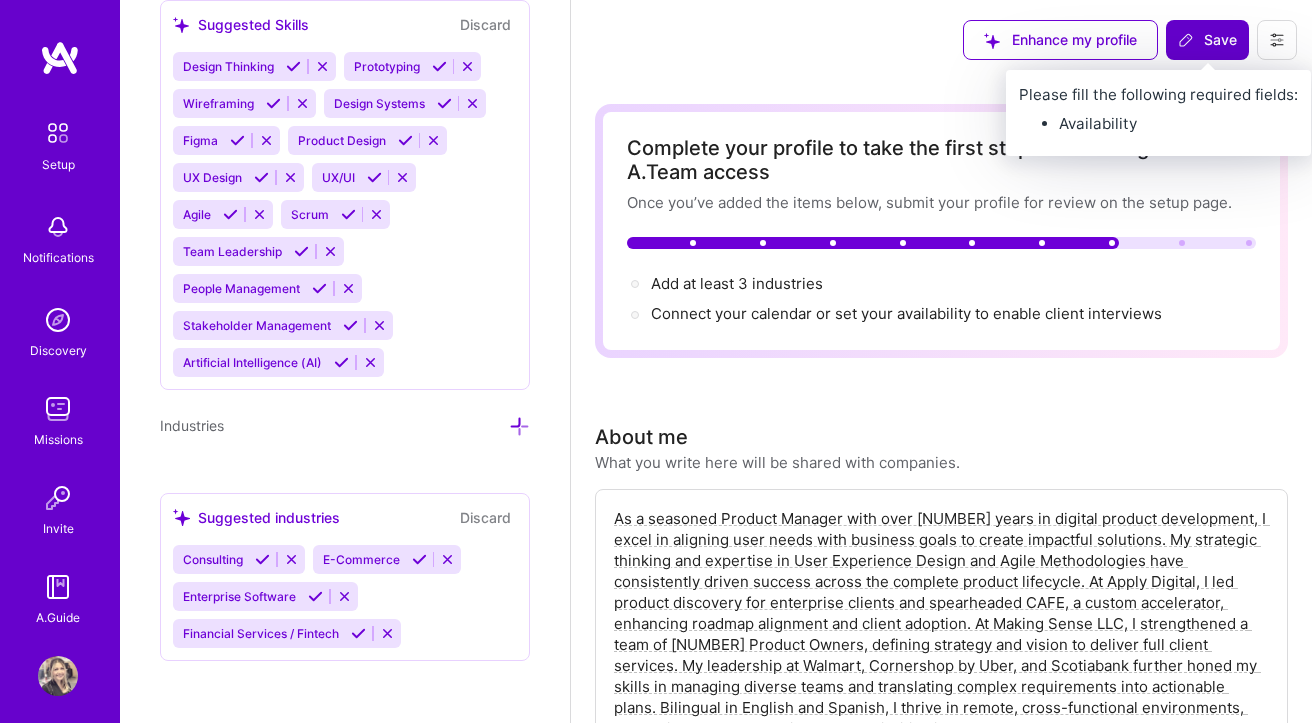 click on "Save" at bounding box center (1207, 40) 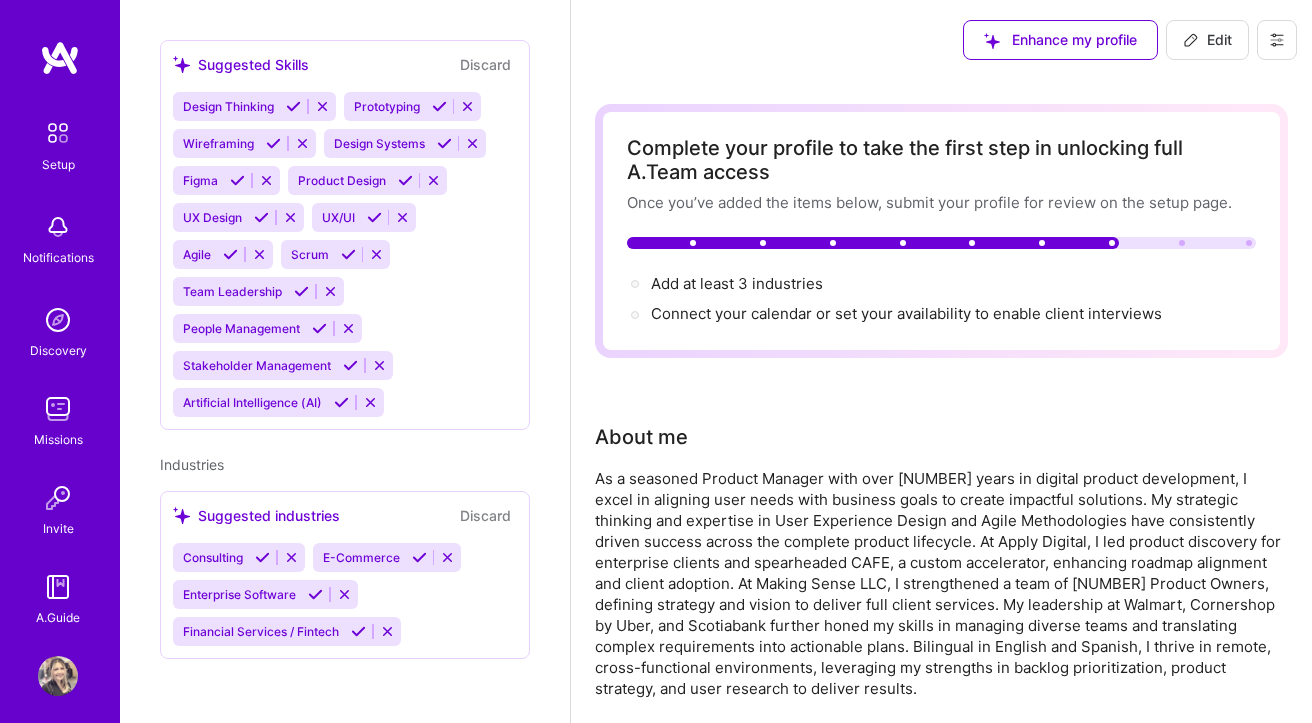 scroll, scrollTop: 1279, scrollLeft: 0, axis: vertical 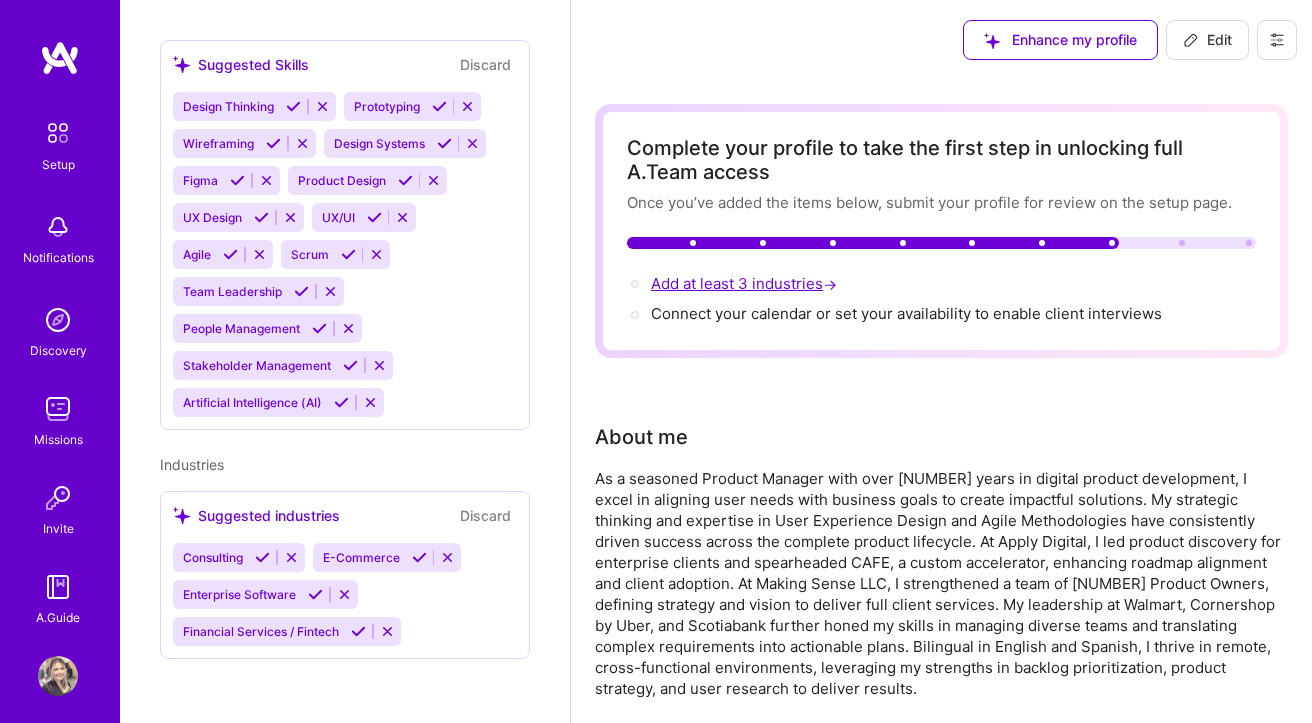 click on "Add at least 3 industries  →" at bounding box center [746, 283] 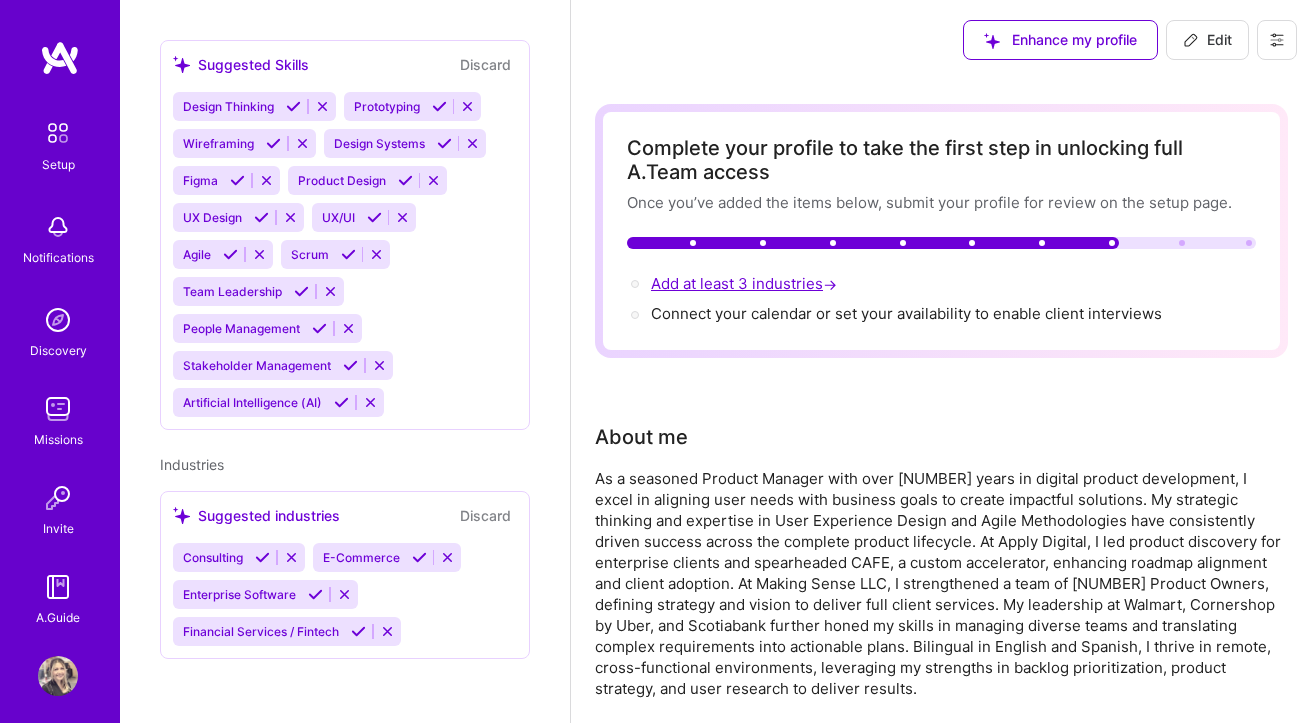 select on "US" 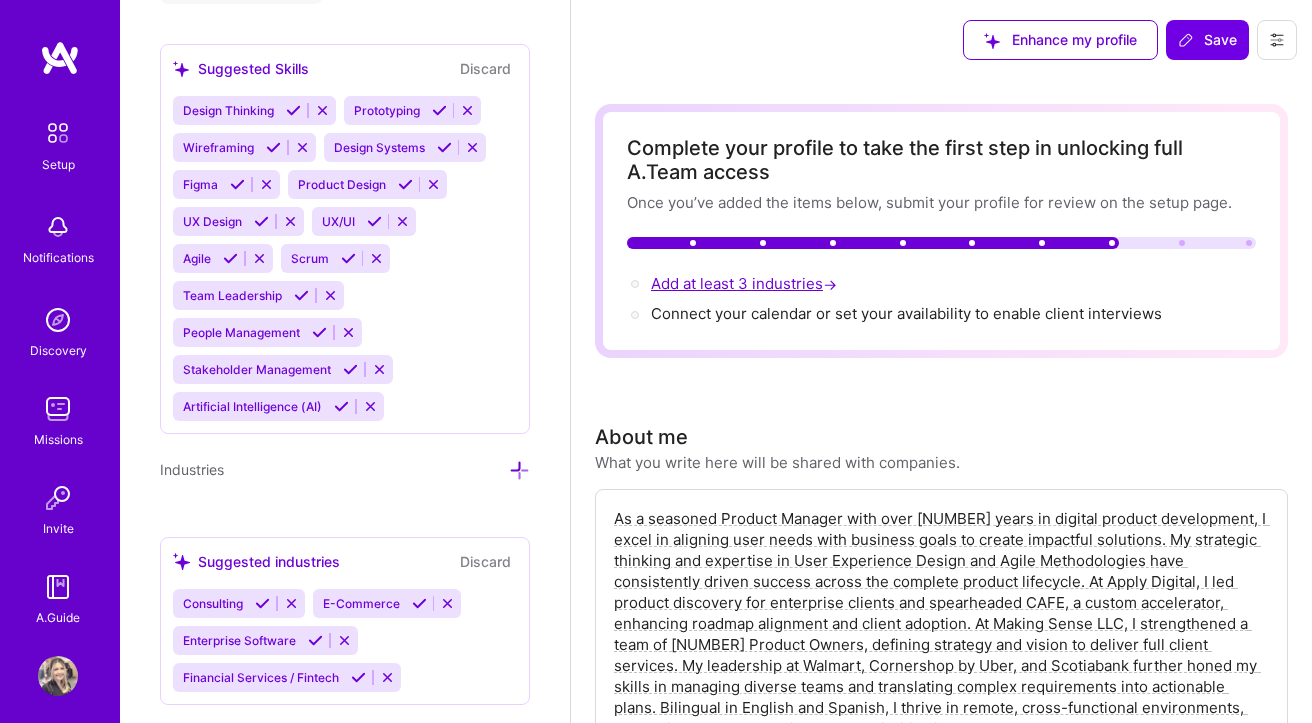 scroll, scrollTop: 2021, scrollLeft: 0, axis: vertical 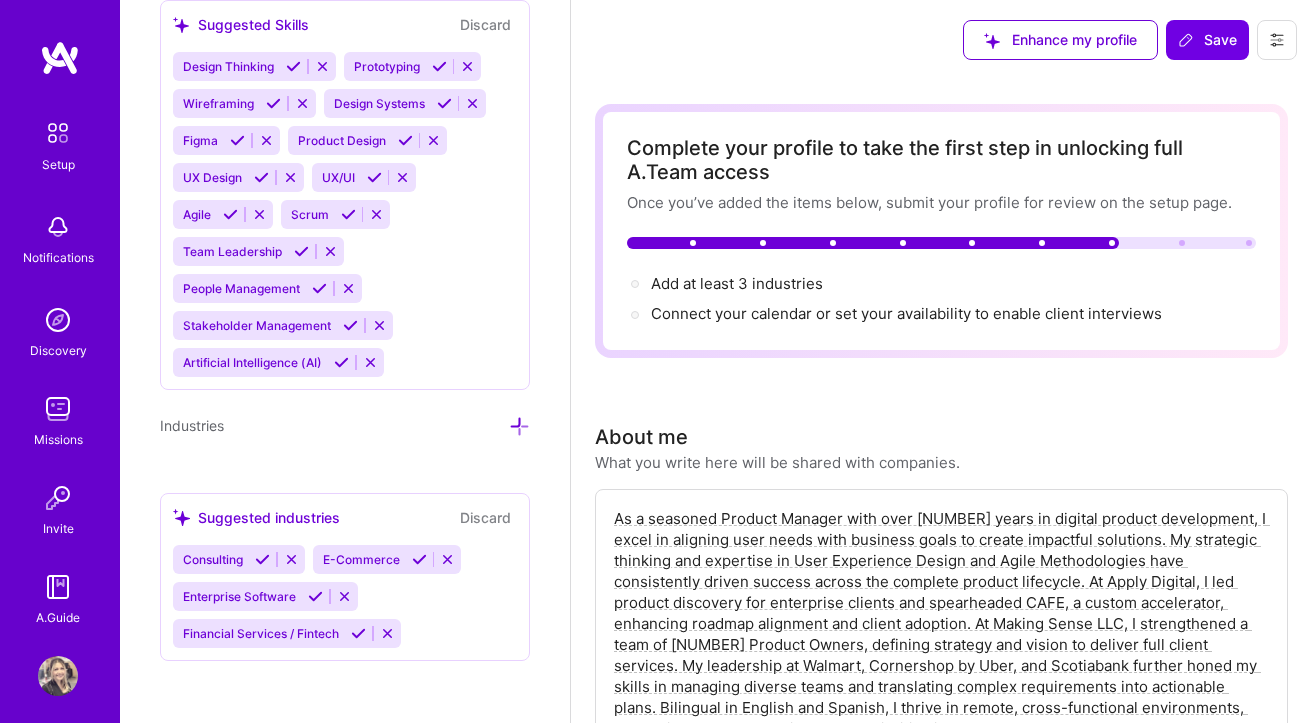 click on "Consulting" at bounding box center [213, 559] 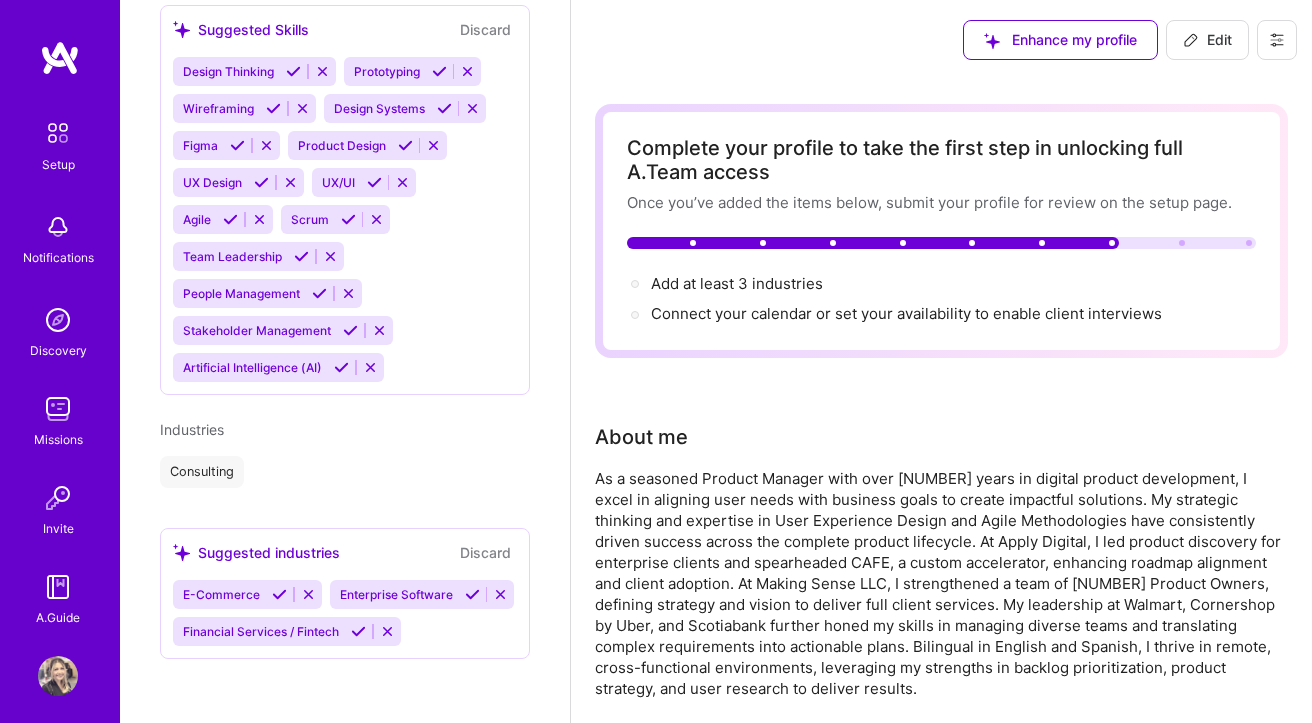 scroll, scrollTop: 1320, scrollLeft: 0, axis: vertical 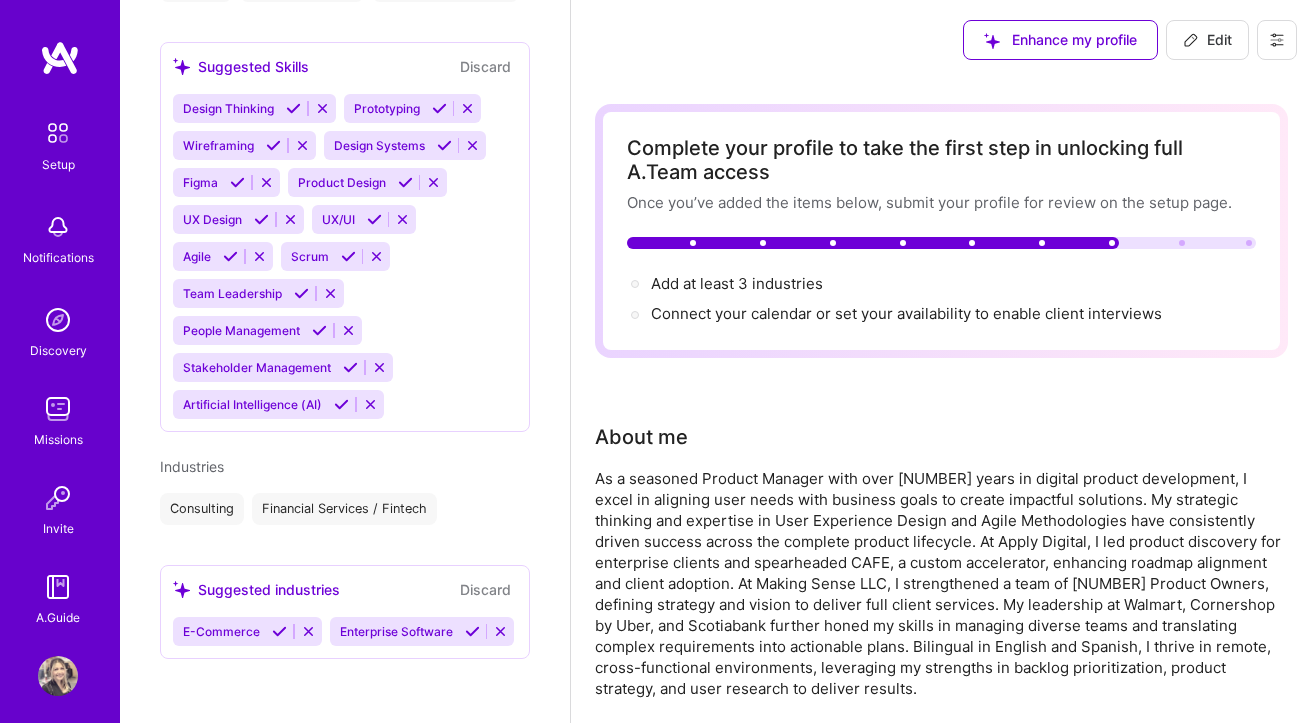 click on "E-Commerce Enterprise Software" at bounding box center (345, 631) 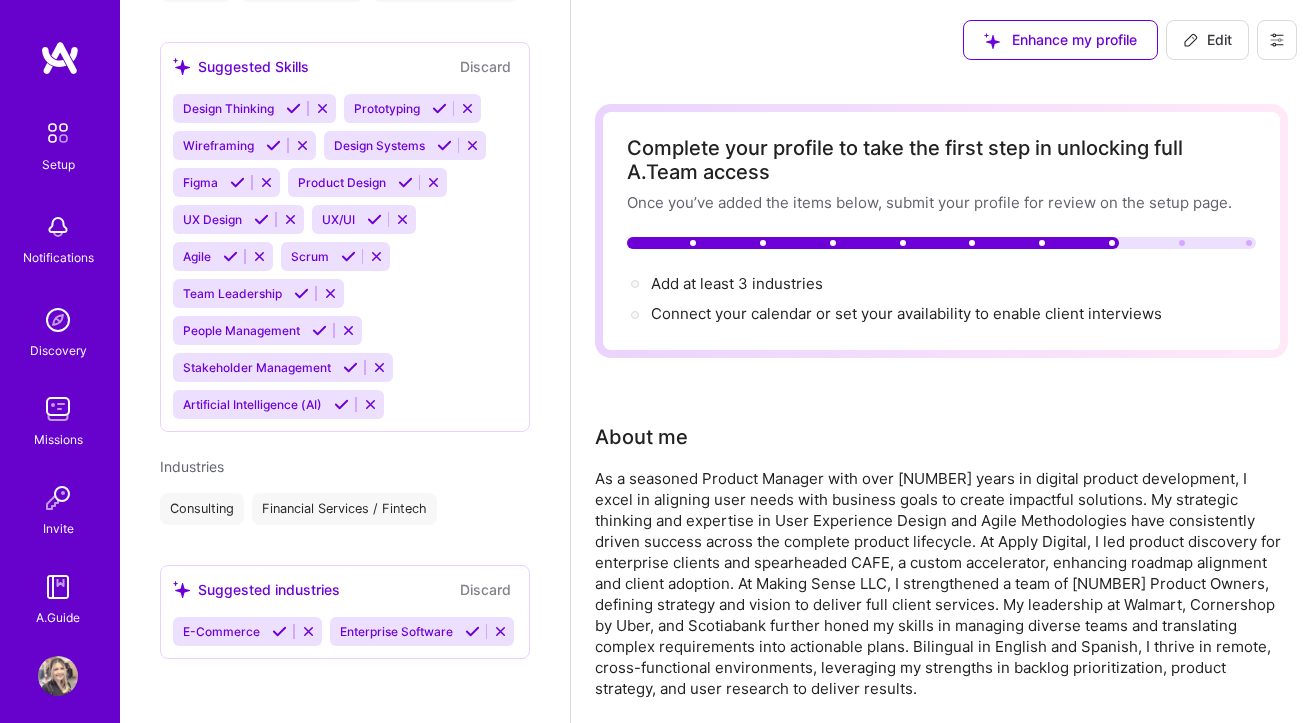 click on "E-Commerce Enterprise Software" at bounding box center [345, 631] 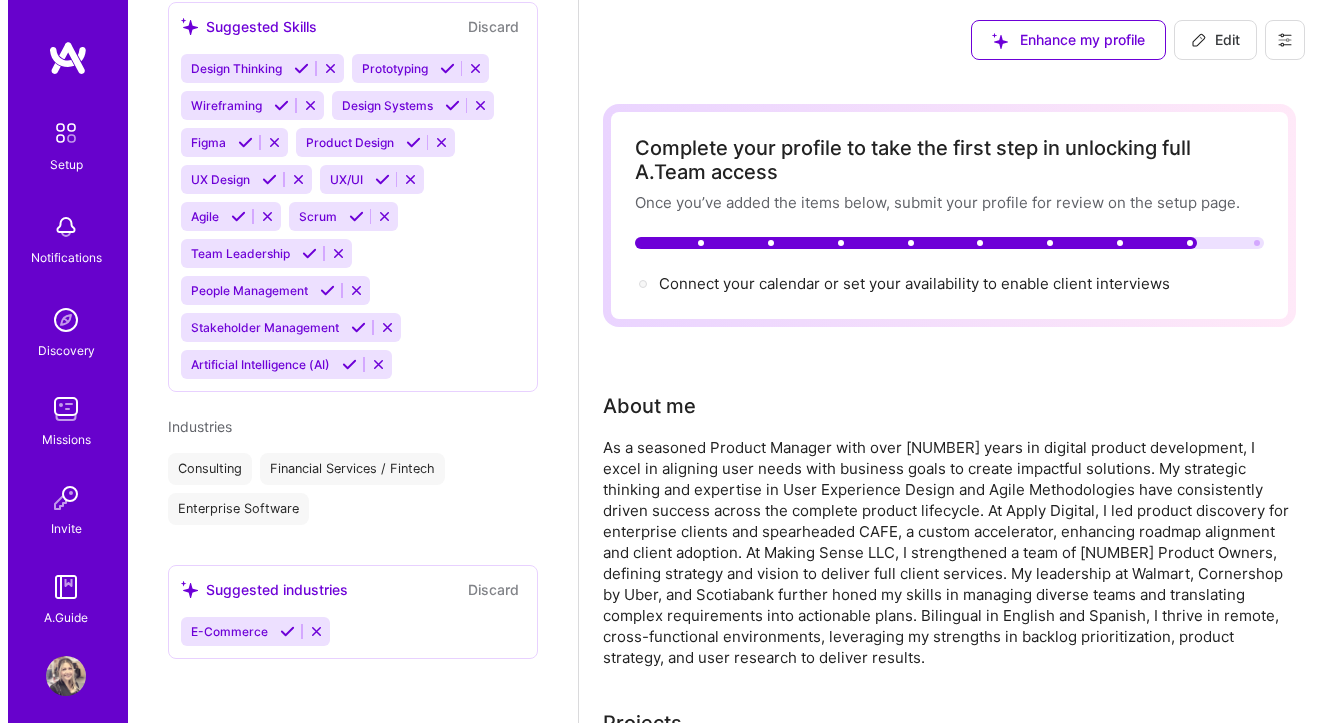 scroll, scrollTop: 1317, scrollLeft: 0, axis: vertical 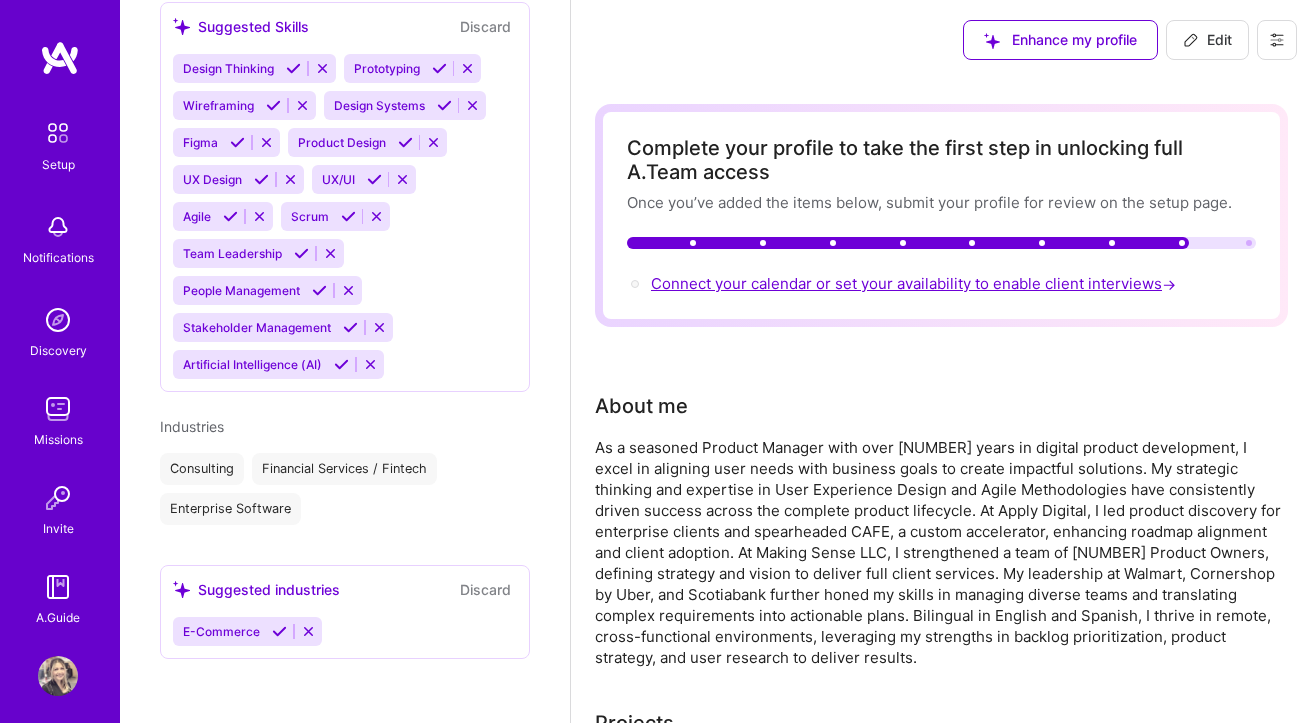 click on "Connect your calendar or set your availability to enable client interviews  →" at bounding box center (915, 283) 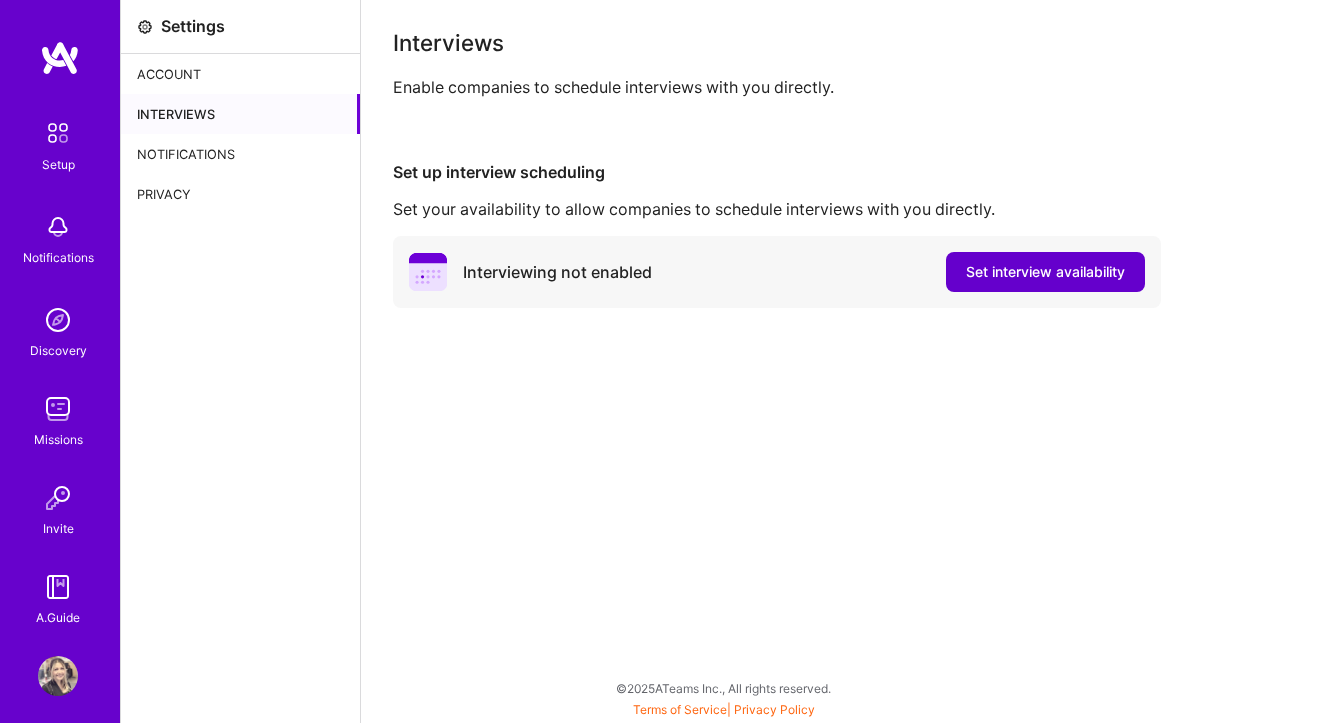 click on "Set interview availability" at bounding box center [1045, 272] 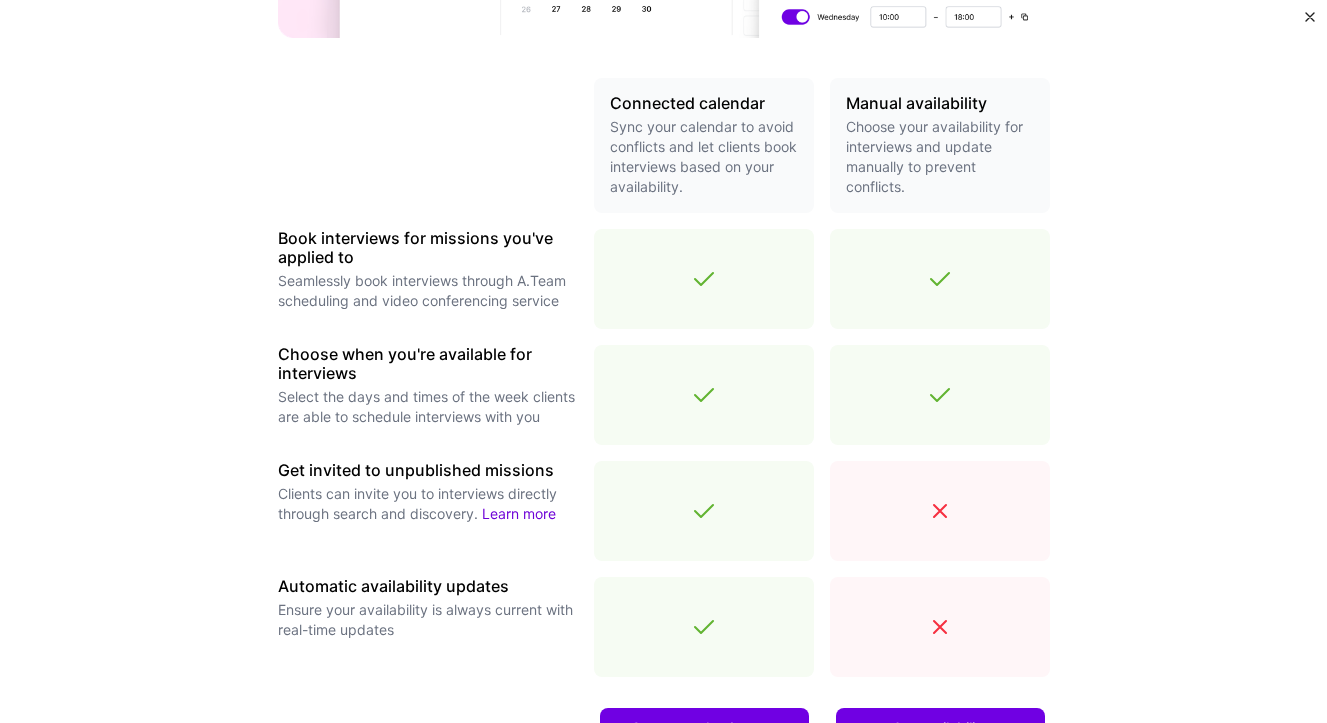 scroll, scrollTop: 678, scrollLeft: 0, axis: vertical 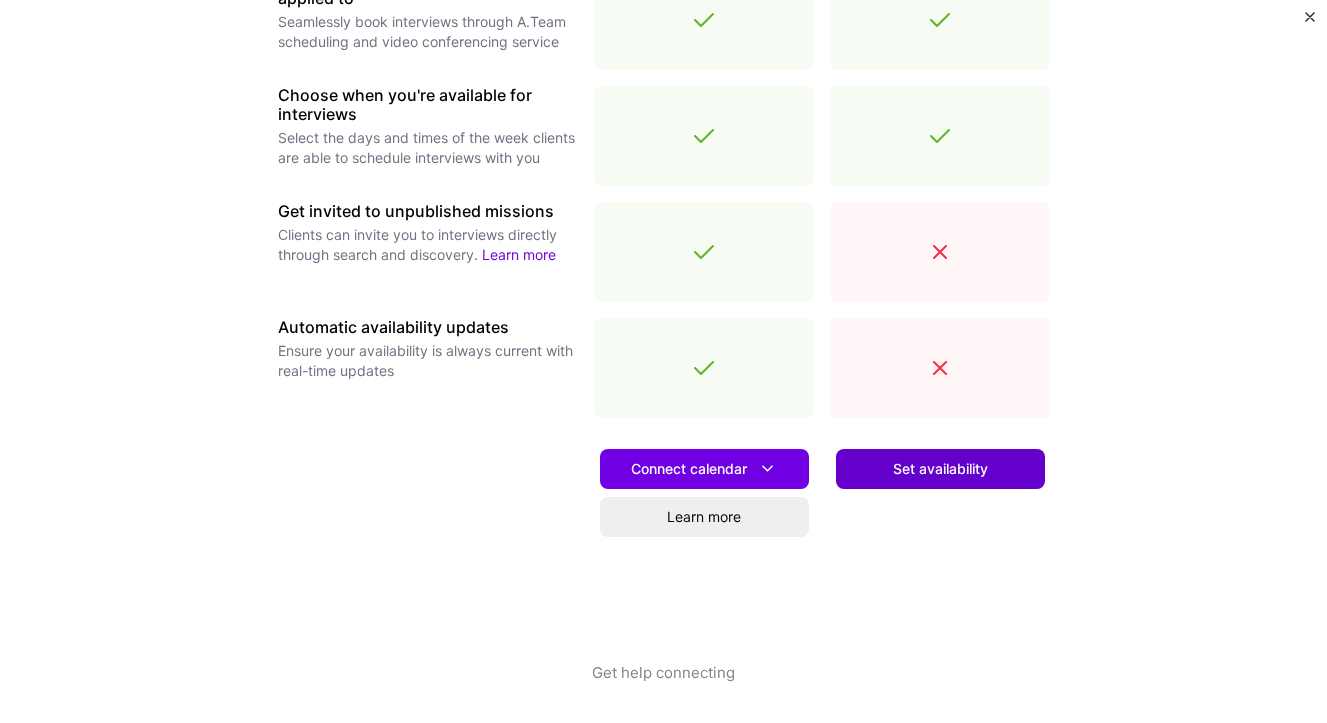click on "Set availability" at bounding box center [940, 469] 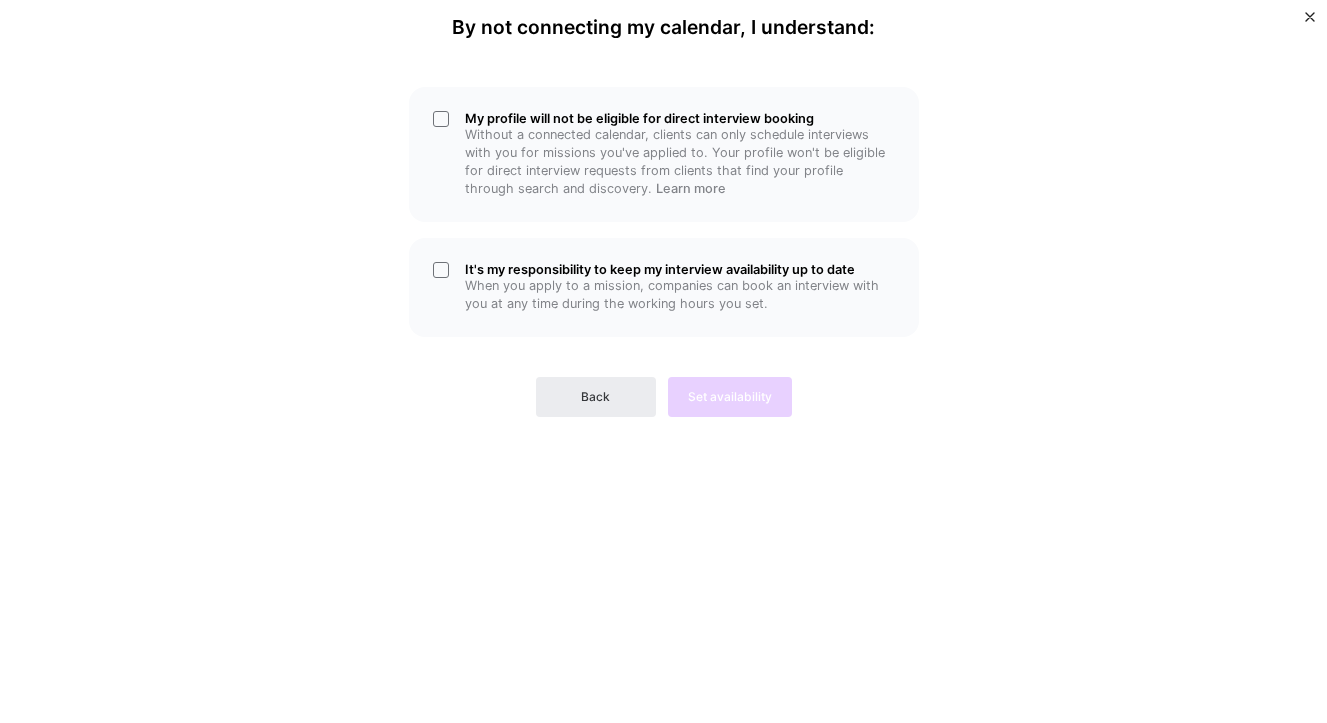scroll, scrollTop: 0, scrollLeft: 0, axis: both 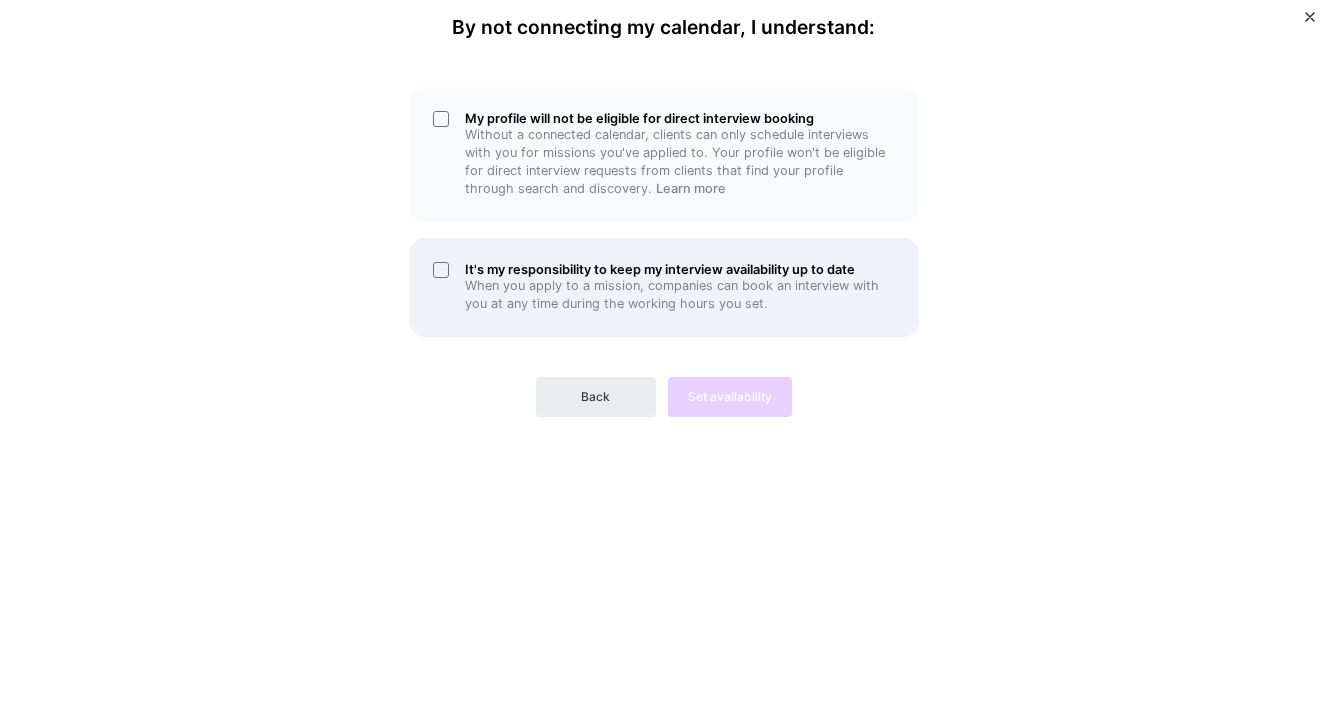 click on "It's my responsibility to keep my interview availability up to date When you apply to a mission, companies can book an interview with you at any time during the working hours you set." at bounding box center [664, 287] 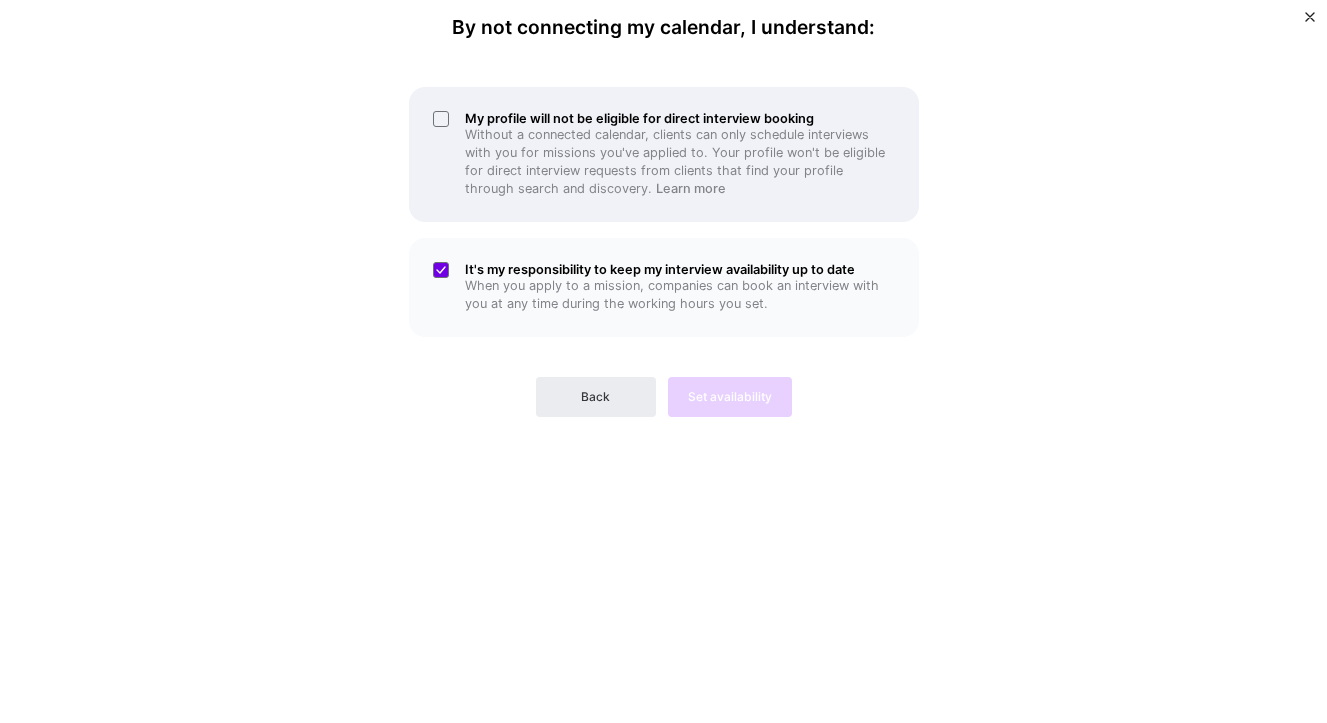 click on "My profile will not be eligible for direct interview booking Without a connected calendar, clients can only schedule interviews with you for missions you've applied to. Your profile won't be eligible for direct interview requests from clients that find your profile through search and discovery.   Learn more" at bounding box center [664, 154] 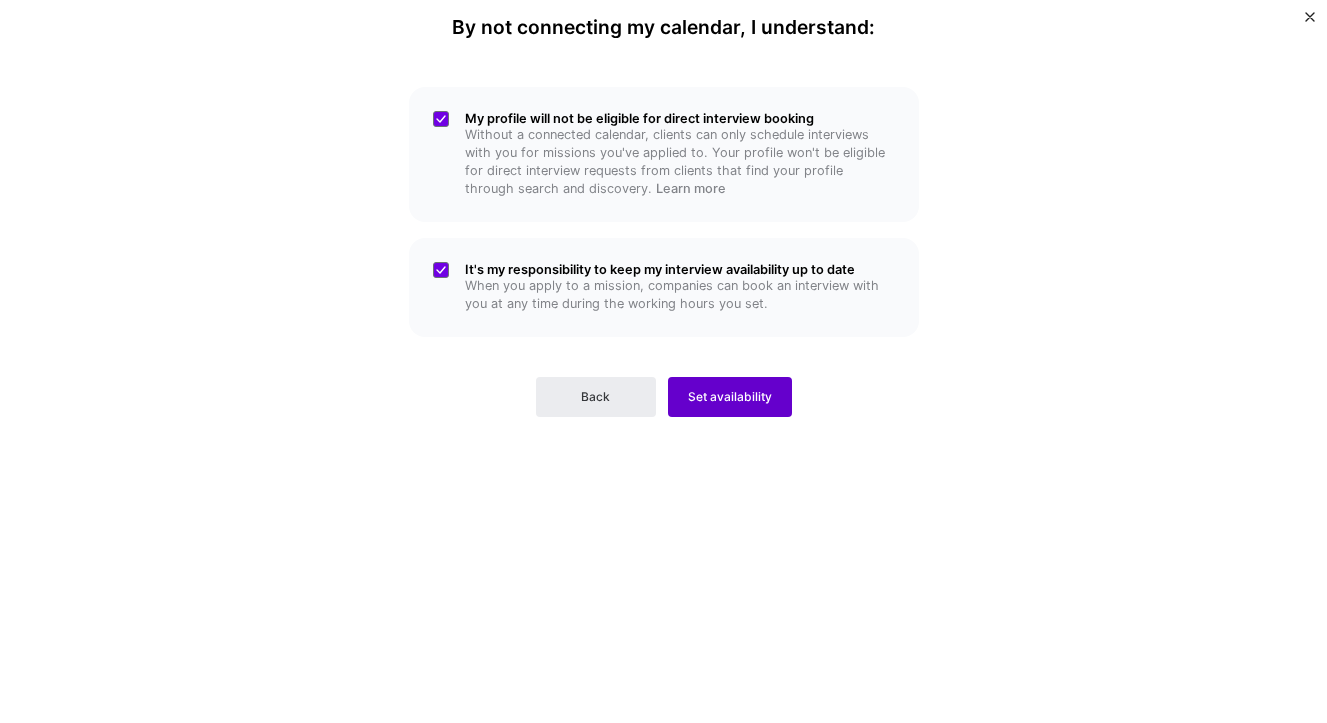click on "Set availability" at bounding box center [730, 397] 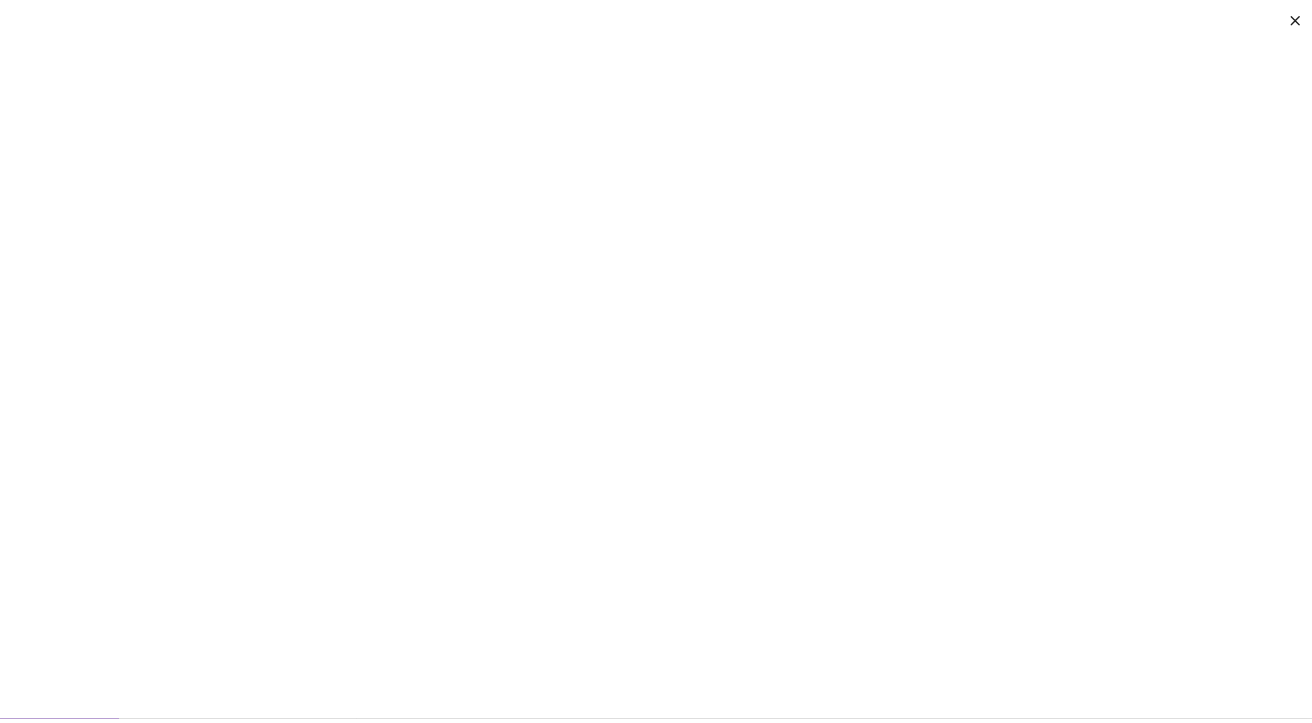 scroll, scrollTop: 0, scrollLeft: 0, axis: both 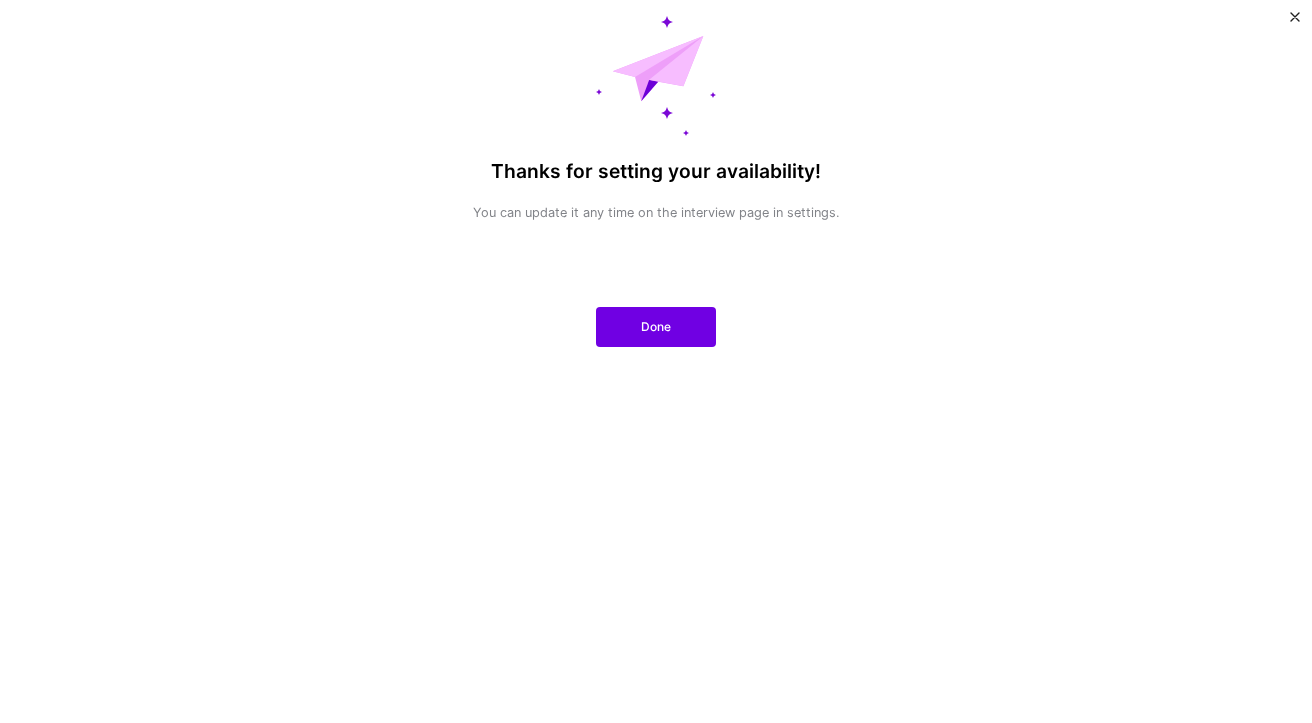 click on "Thanks for setting your availability! You can update it any time on the interview page in settings. Done" at bounding box center [656, 361] 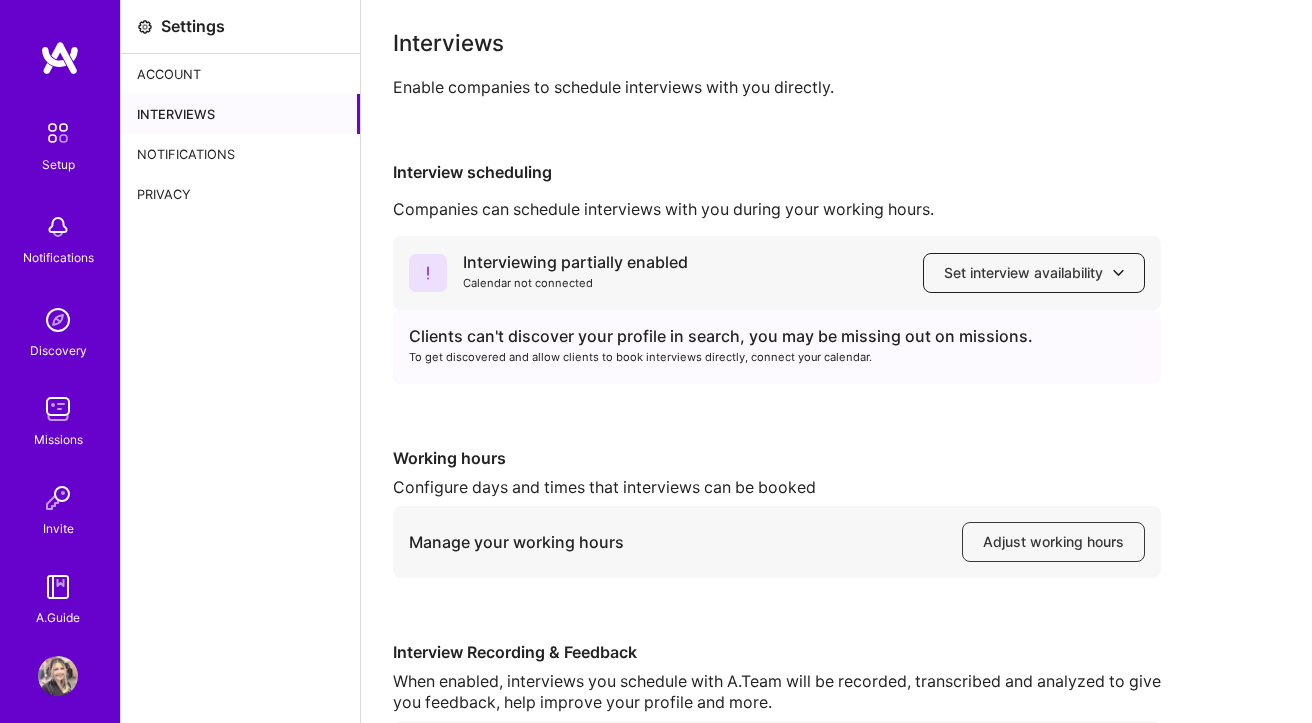 click on "Set interview availability" at bounding box center (1034, 273) 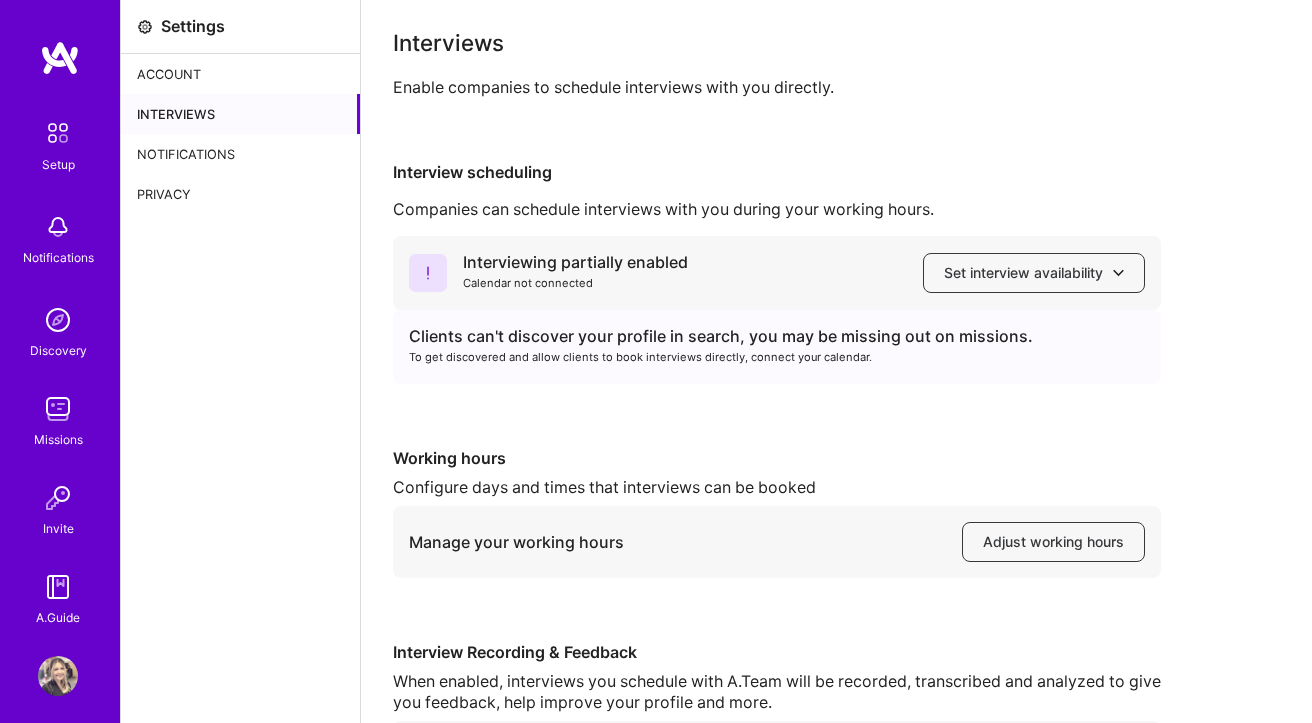 click on "To get discovered and allow clients to book interviews directly, connect your calendar." at bounding box center [777, 357] 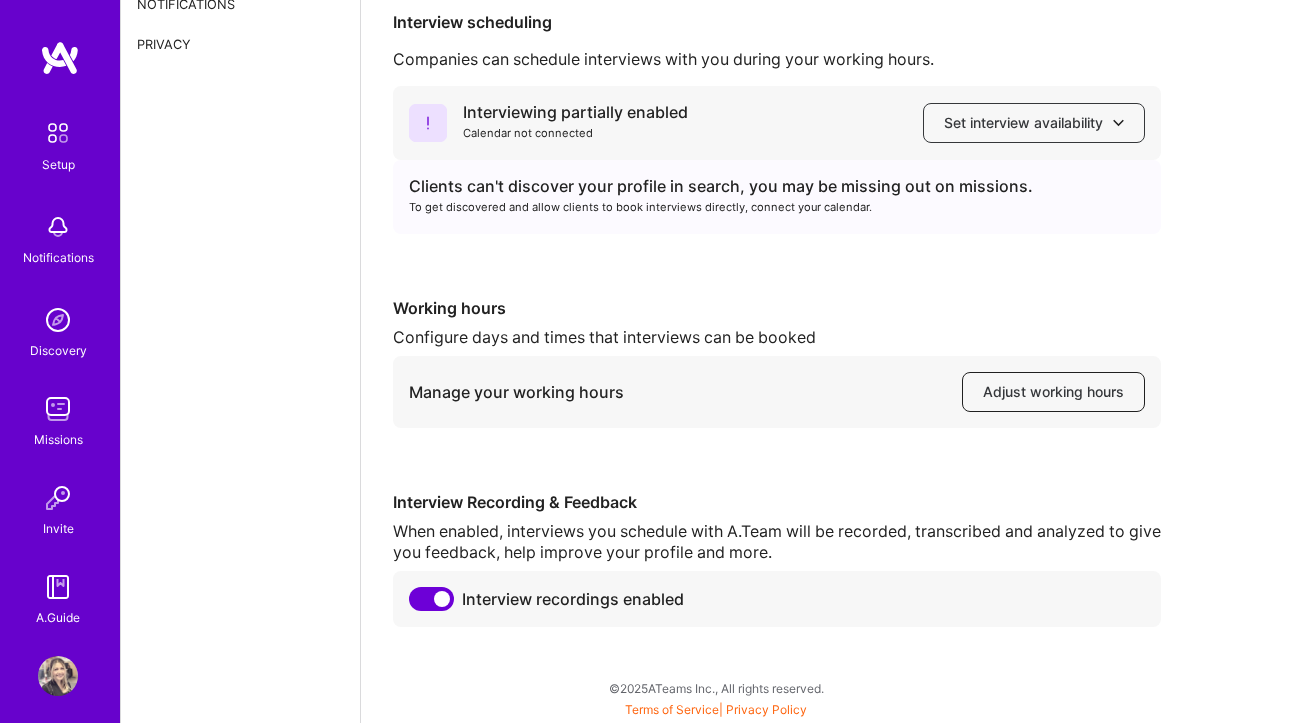 click on "Adjust working hours" at bounding box center [1053, 392] 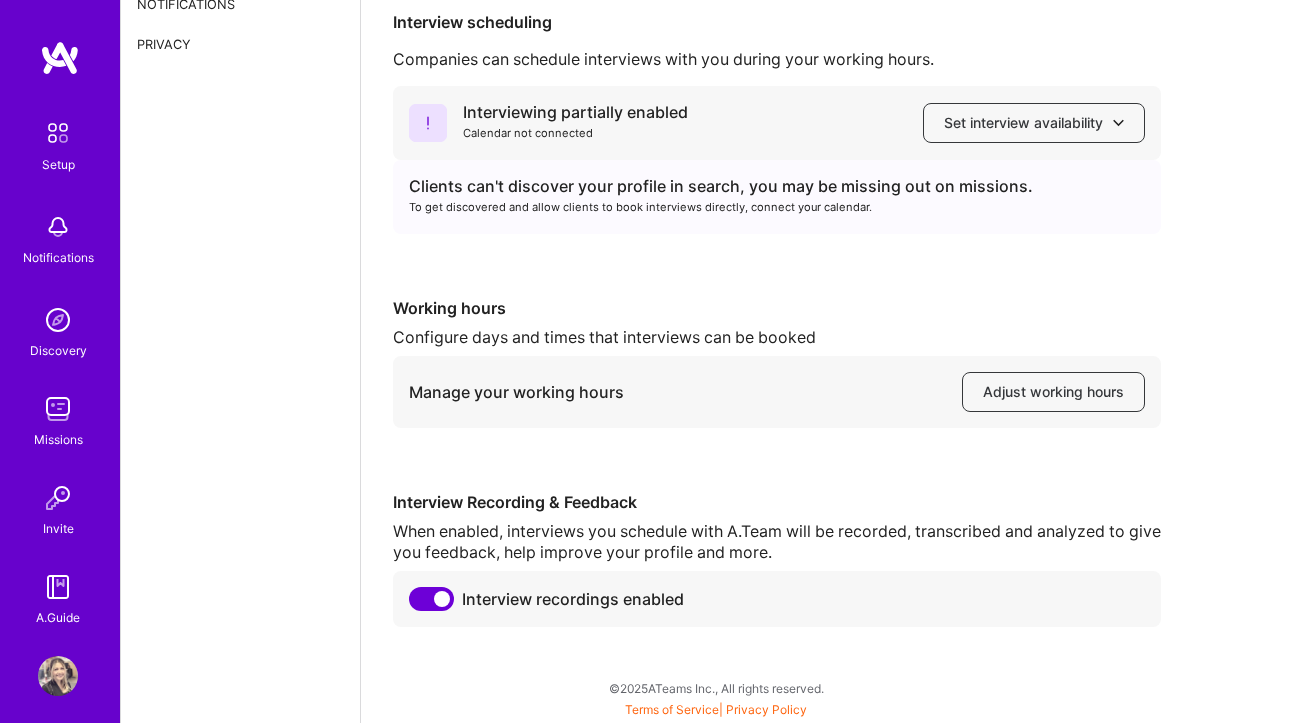scroll, scrollTop: 0, scrollLeft: 0, axis: both 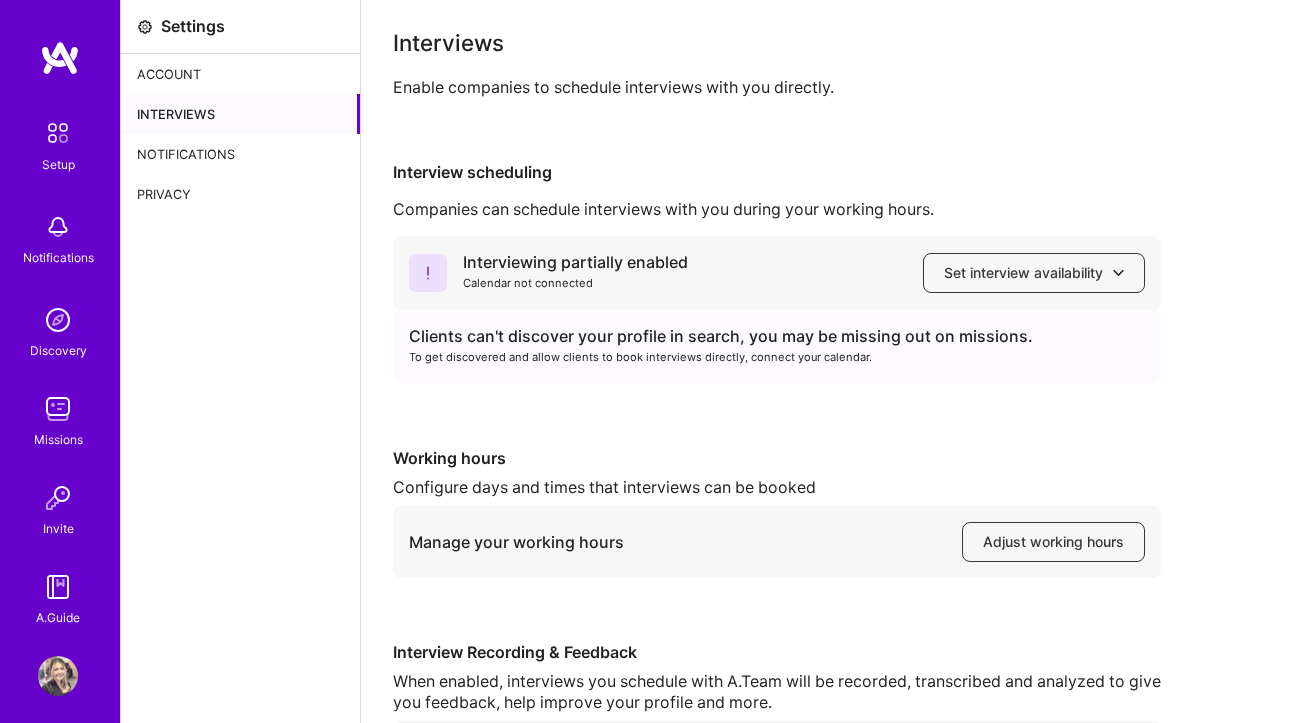 click at bounding box center [58, 133] 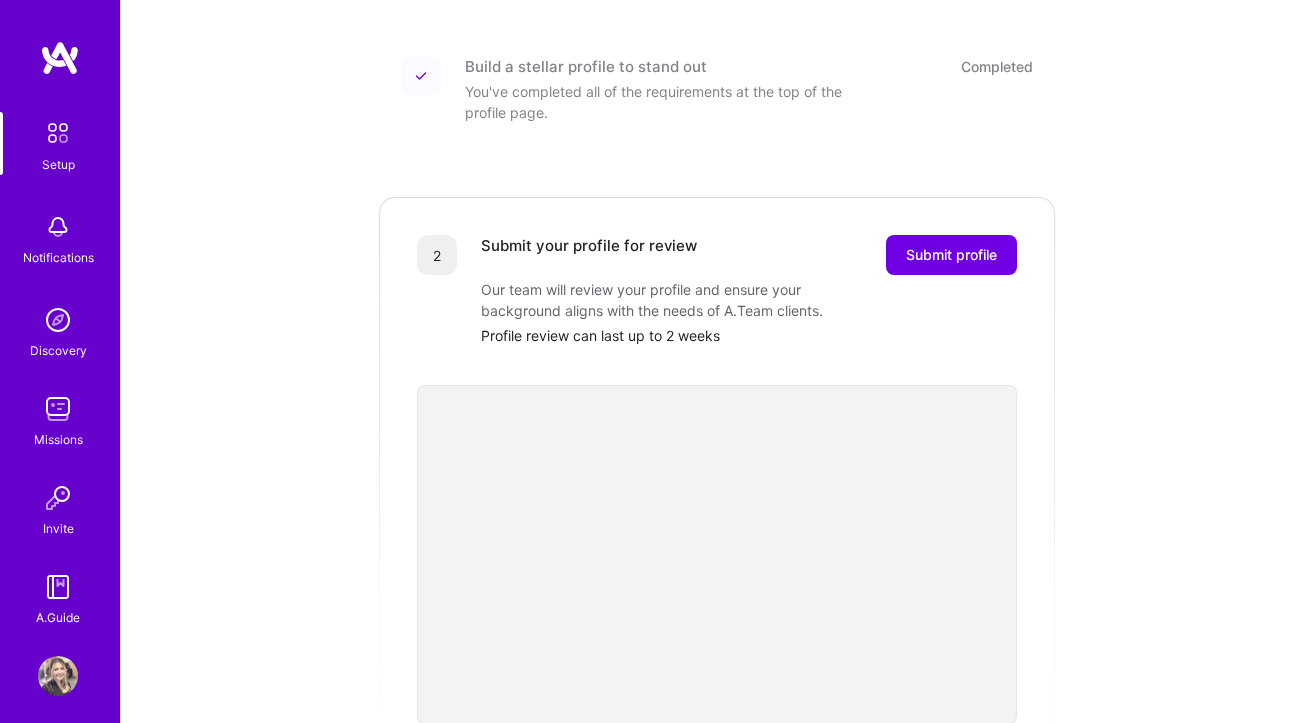 scroll, scrollTop: 254, scrollLeft: 0, axis: vertical 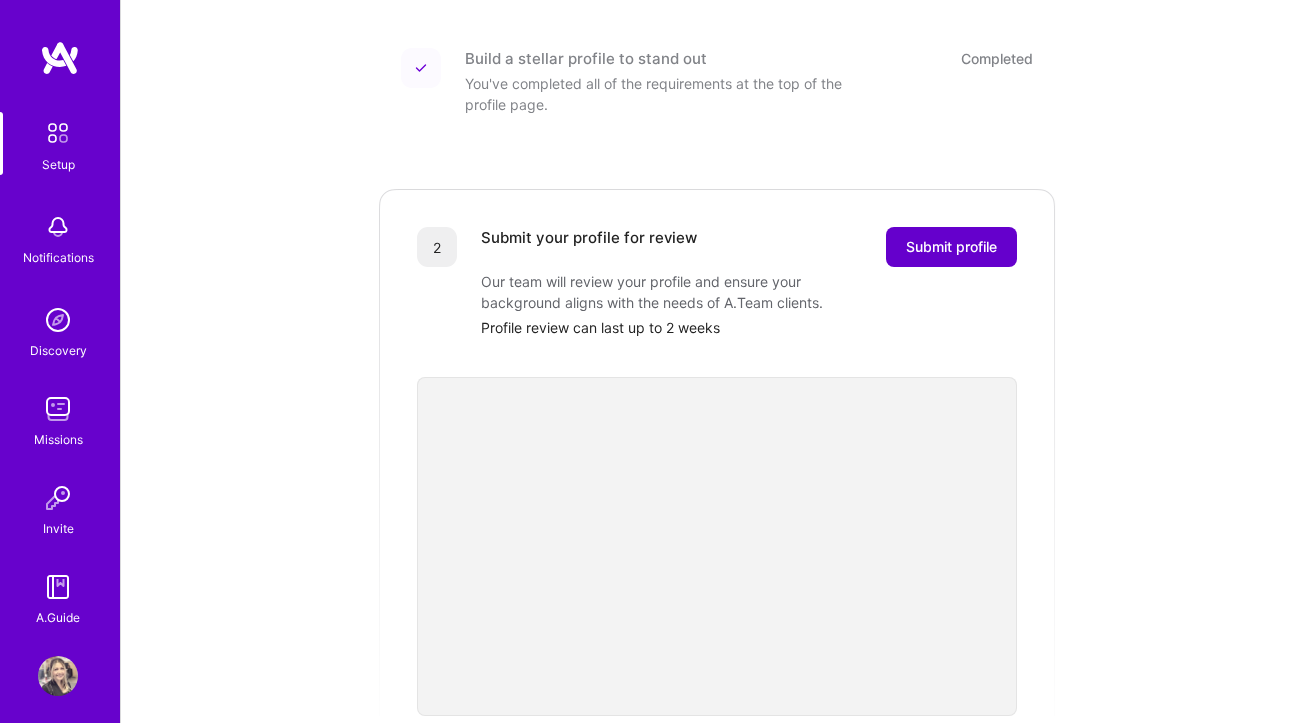 click on "Submit profile" at bounding box center (951, 247) 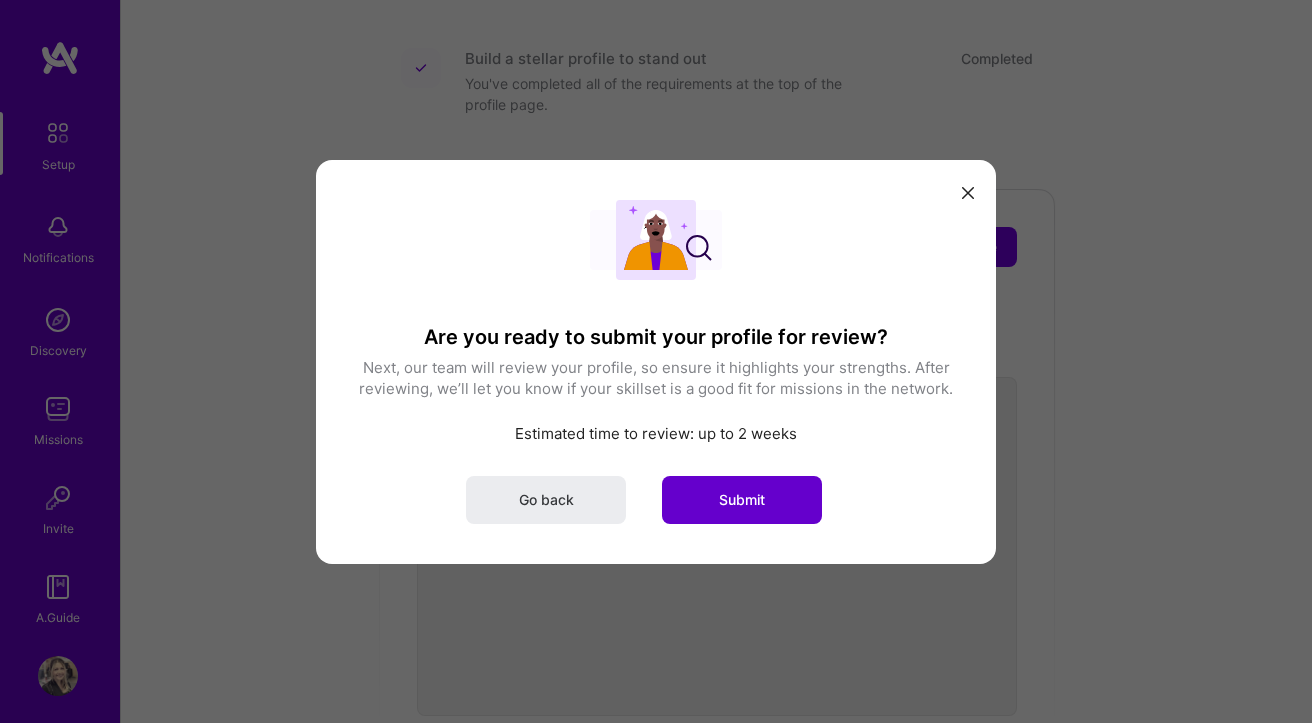 click on "Submit" at bounding box center (742, 499) 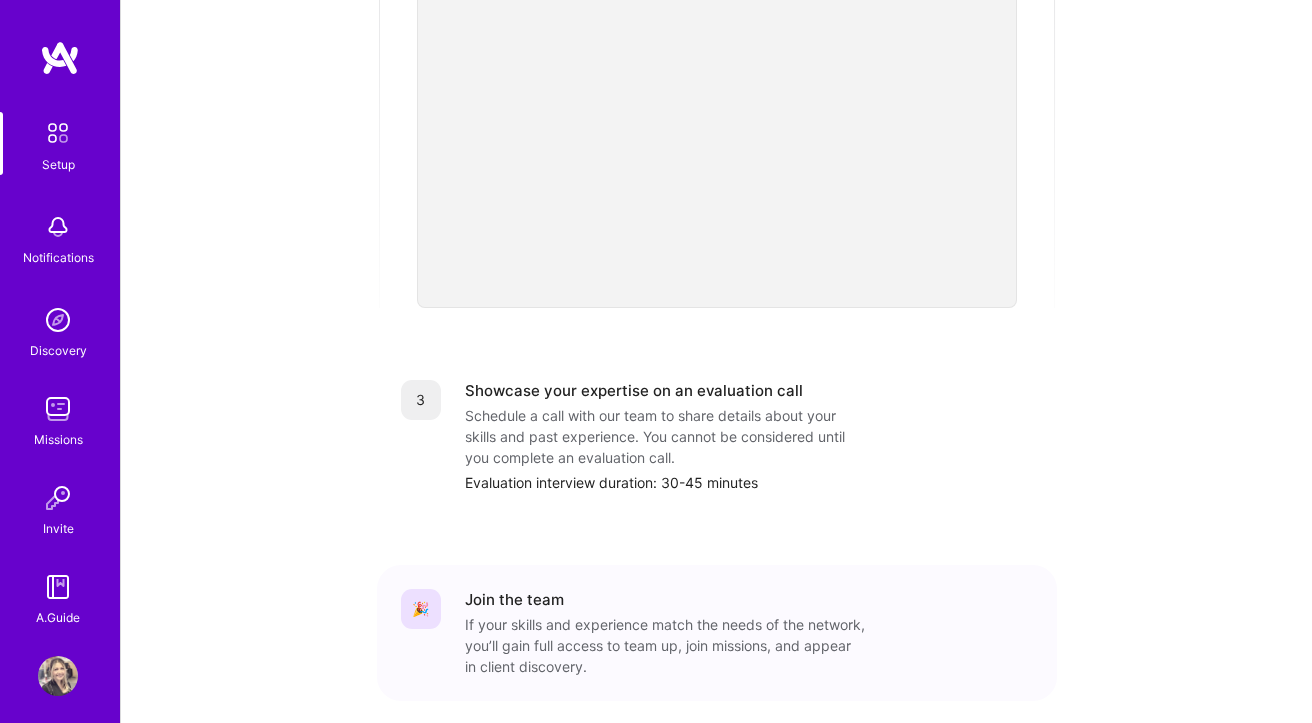scroll, scrollTop: 731, scrollLeft: 0, axis: vertical 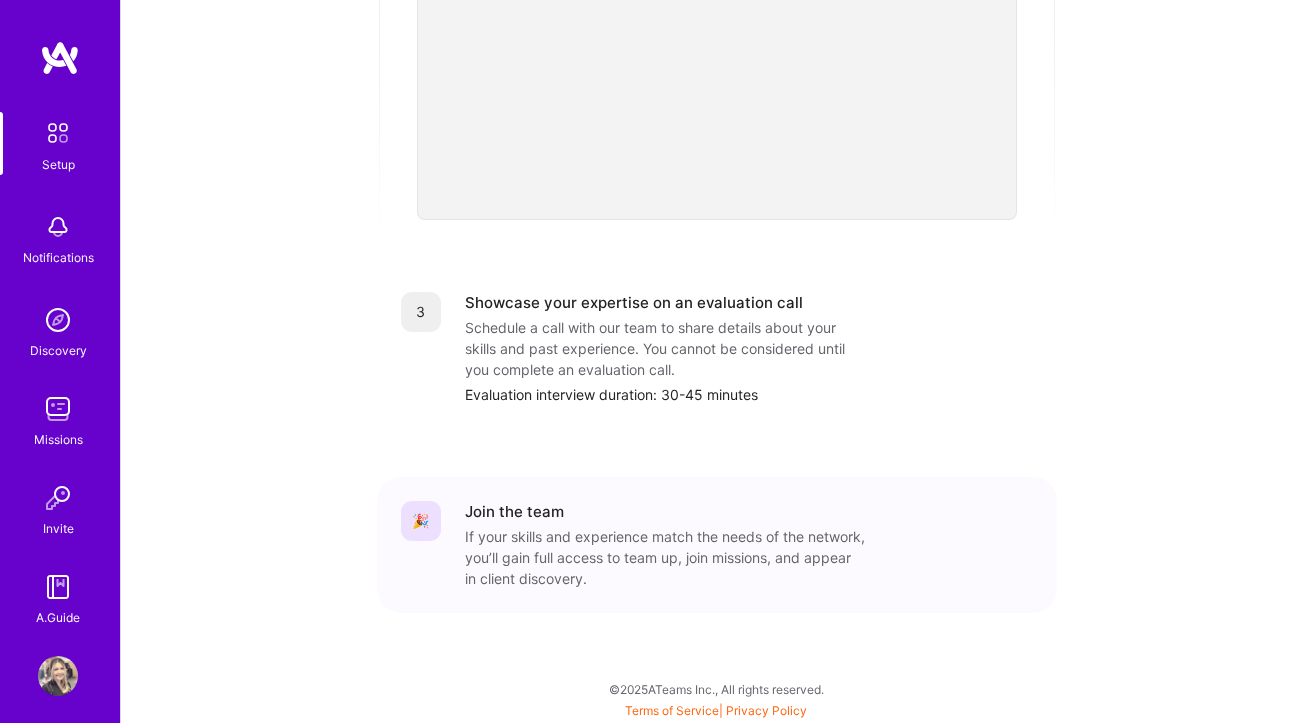 click on "Schedule a call with our team to share details about your skills and past experience. You cannot be considered until you complete an evaluation call." at bounding box center (665, 348) 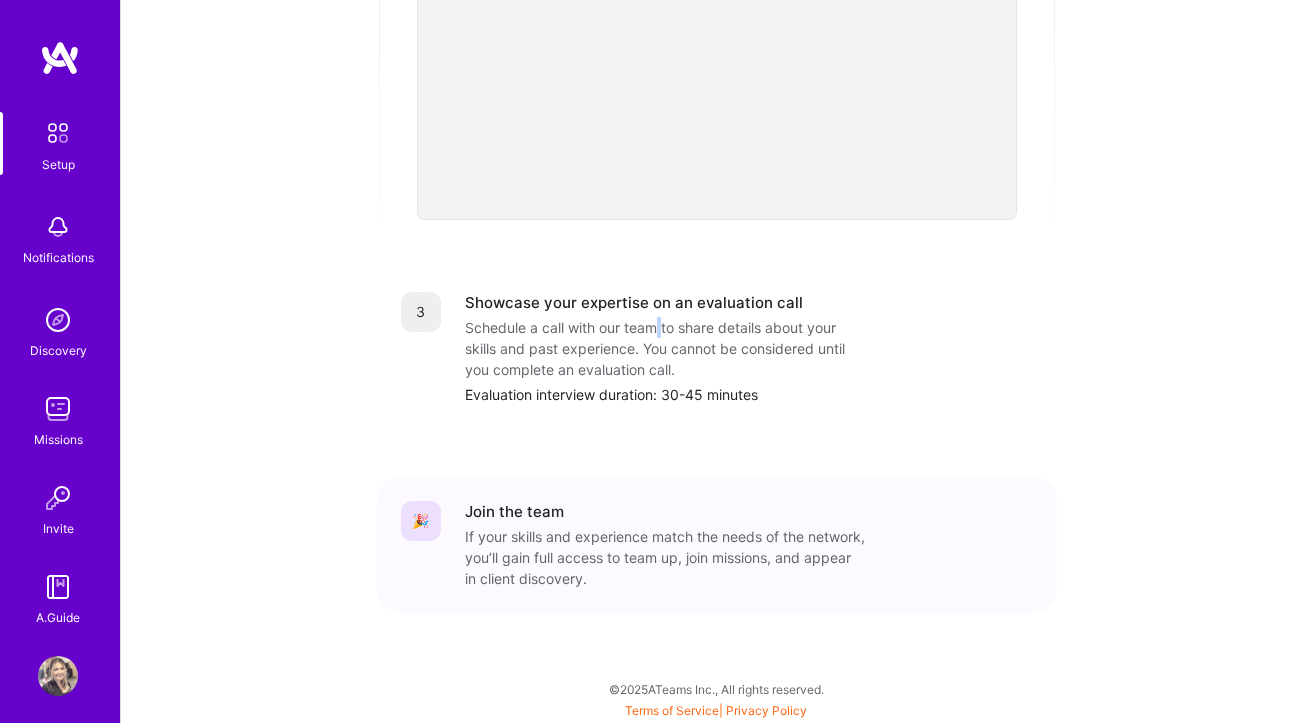 click on "Schedule a call with our team to share details about your skills and past experience. You cannot be considered until you complete an evaluation call." at bounding box center (665, 348) 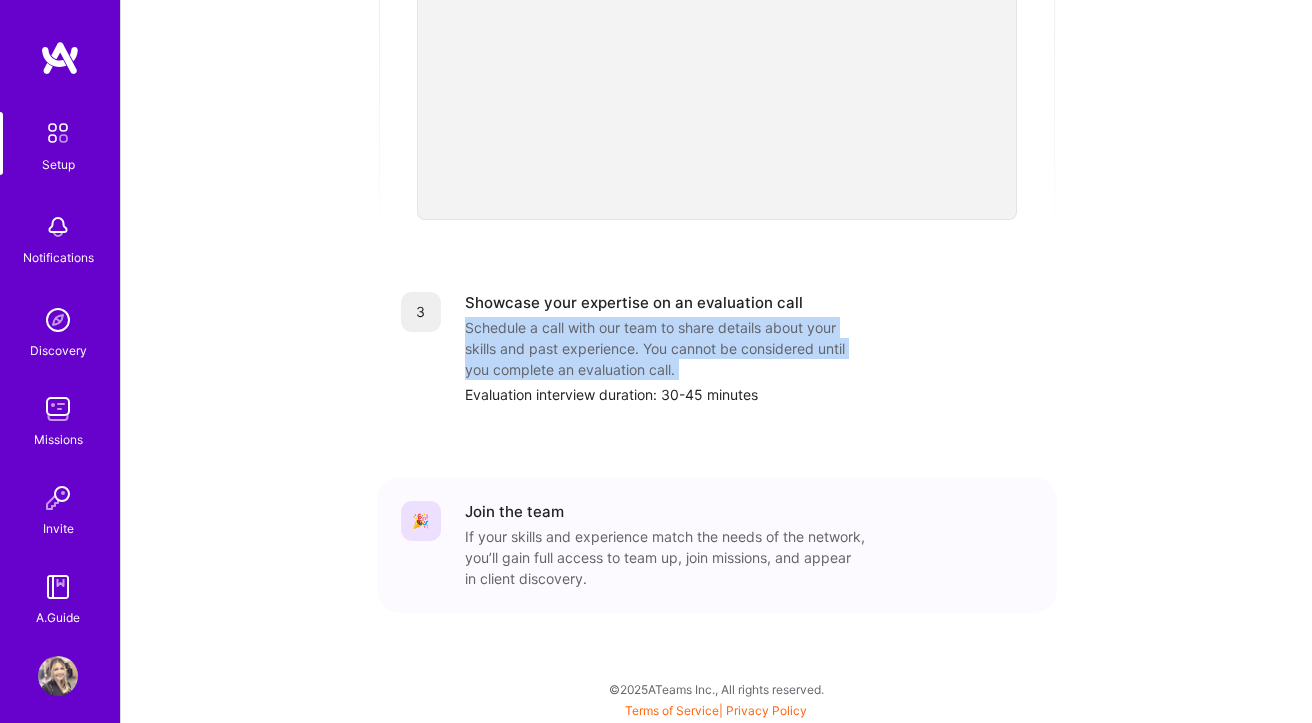 click on "Schedule a call with our team to share details about your skills and past experience. You cannot be considered until you complete an evaluation call." at bounding box center (665, 348) 